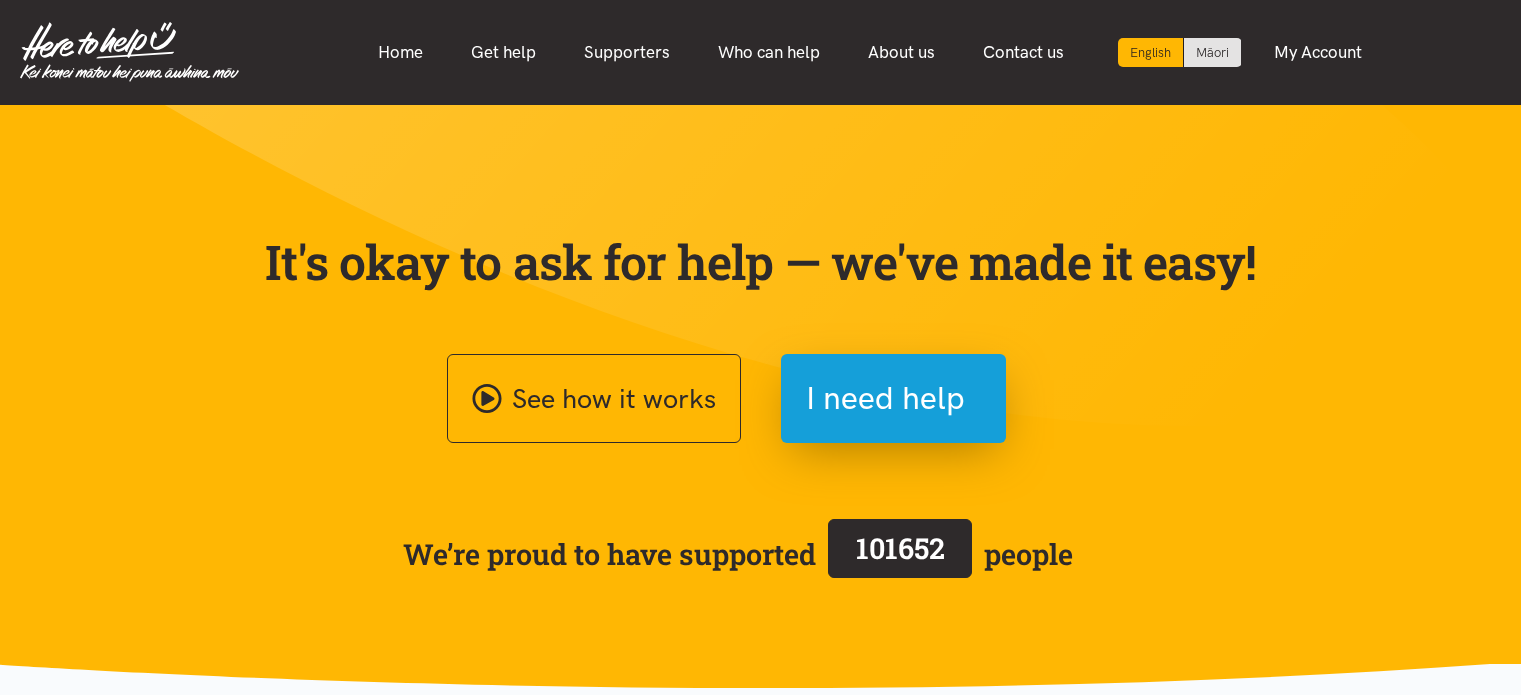 scroll, scrollTop: 0, scrollLeft: 0, axis: both 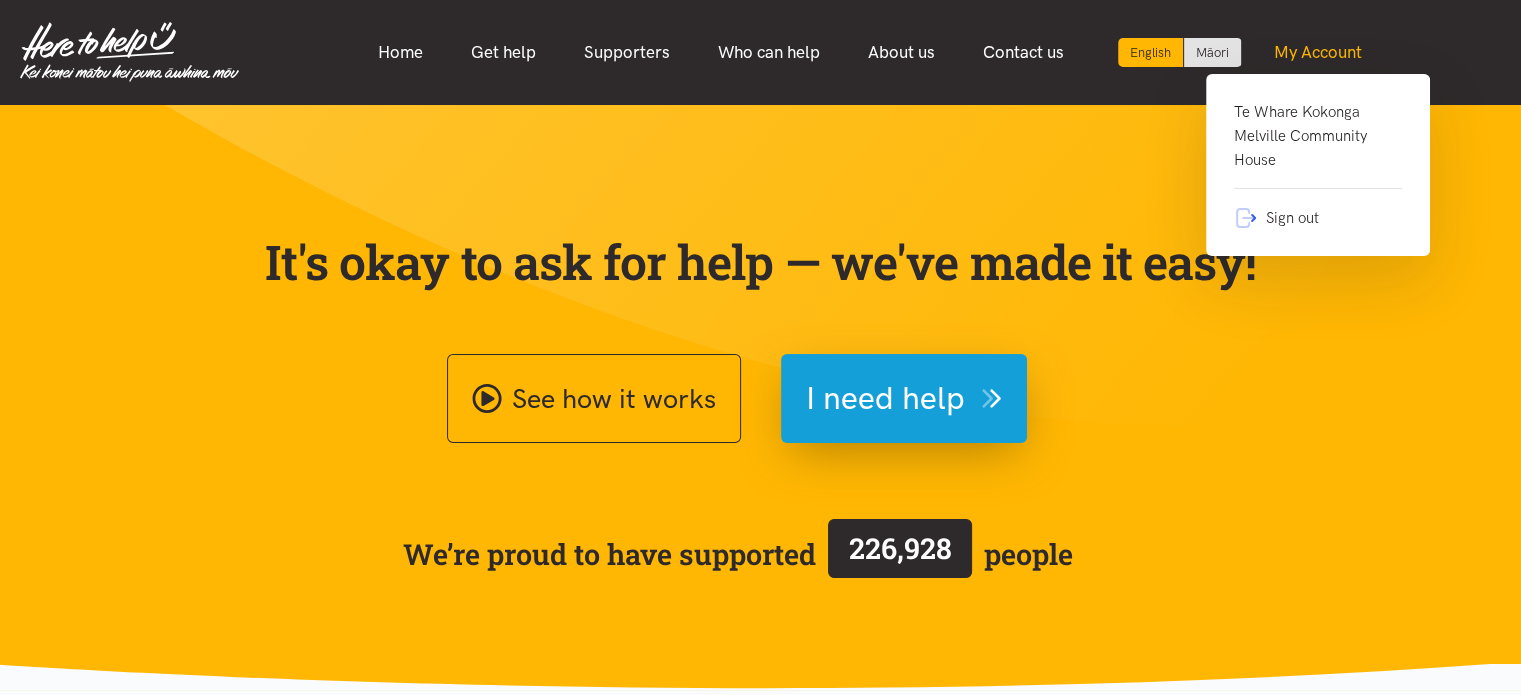 click on "My Account" at bounding box center [1318, 52] 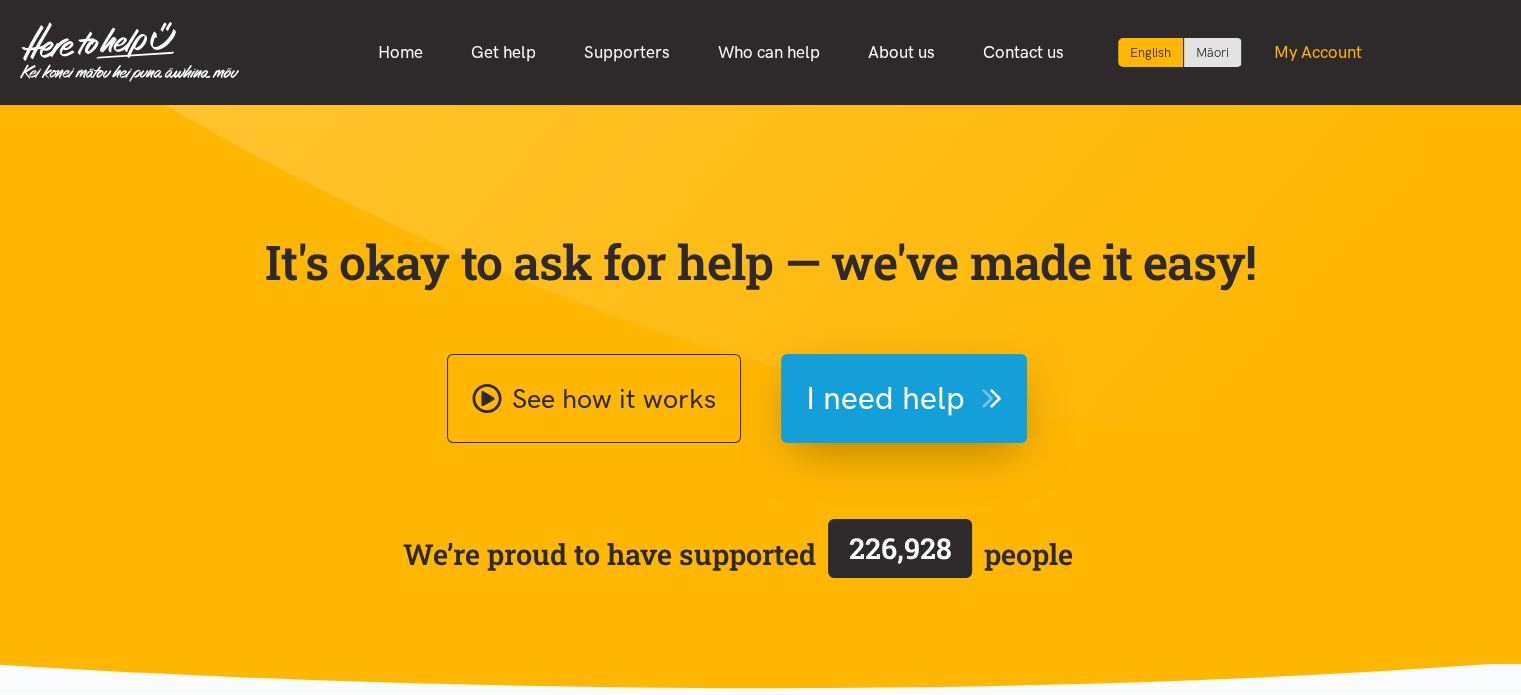 click on "My Account" at bounding box center [1318, 52] 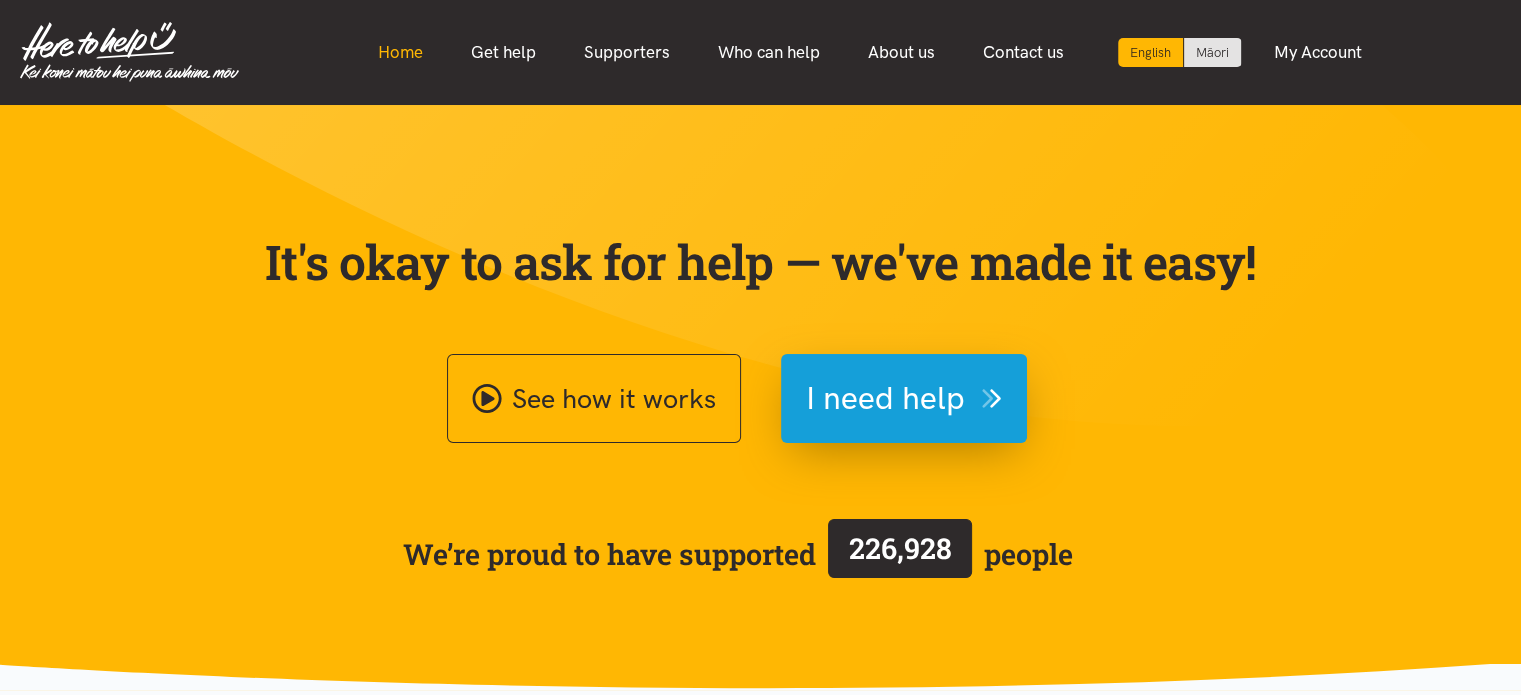 click on "Home" at bounding box center [400, 52] 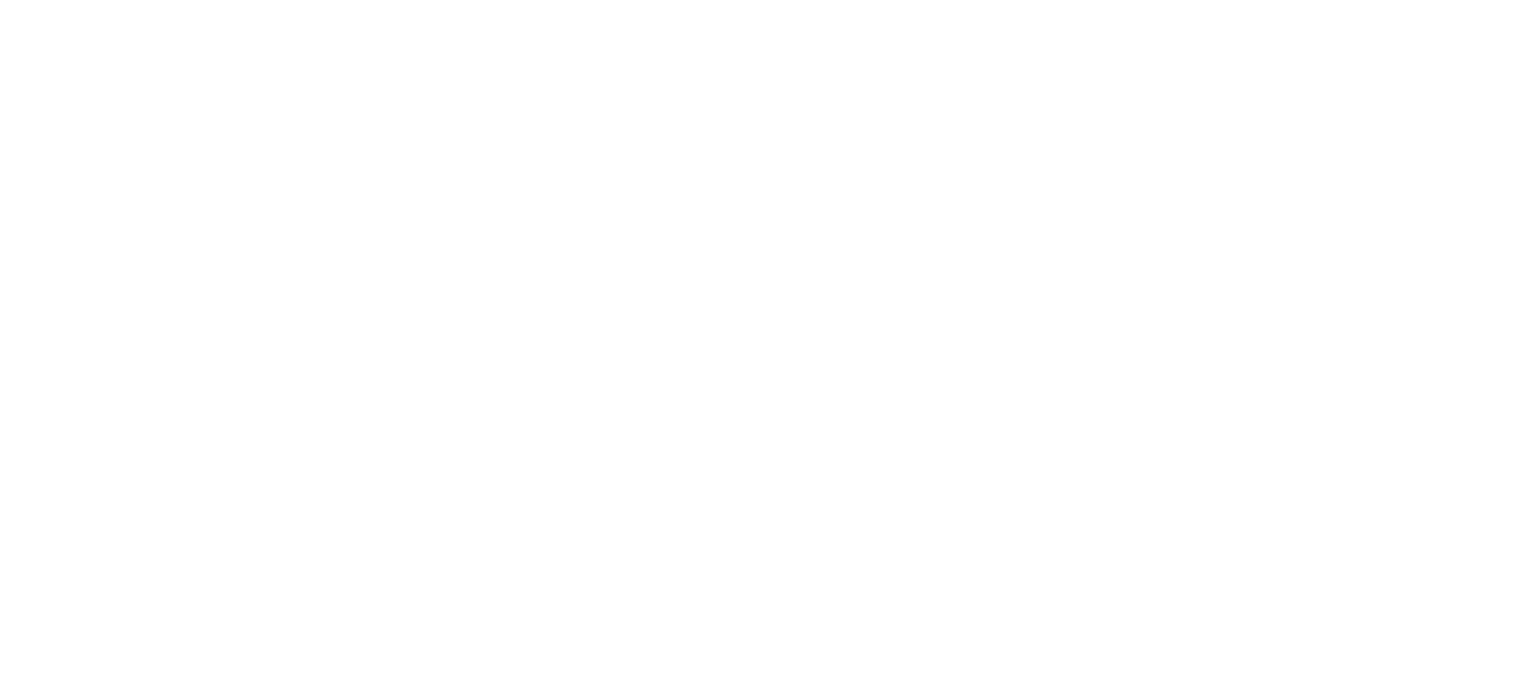 scroll, scrollTop: 0, scrollLeft: 0, axis: both 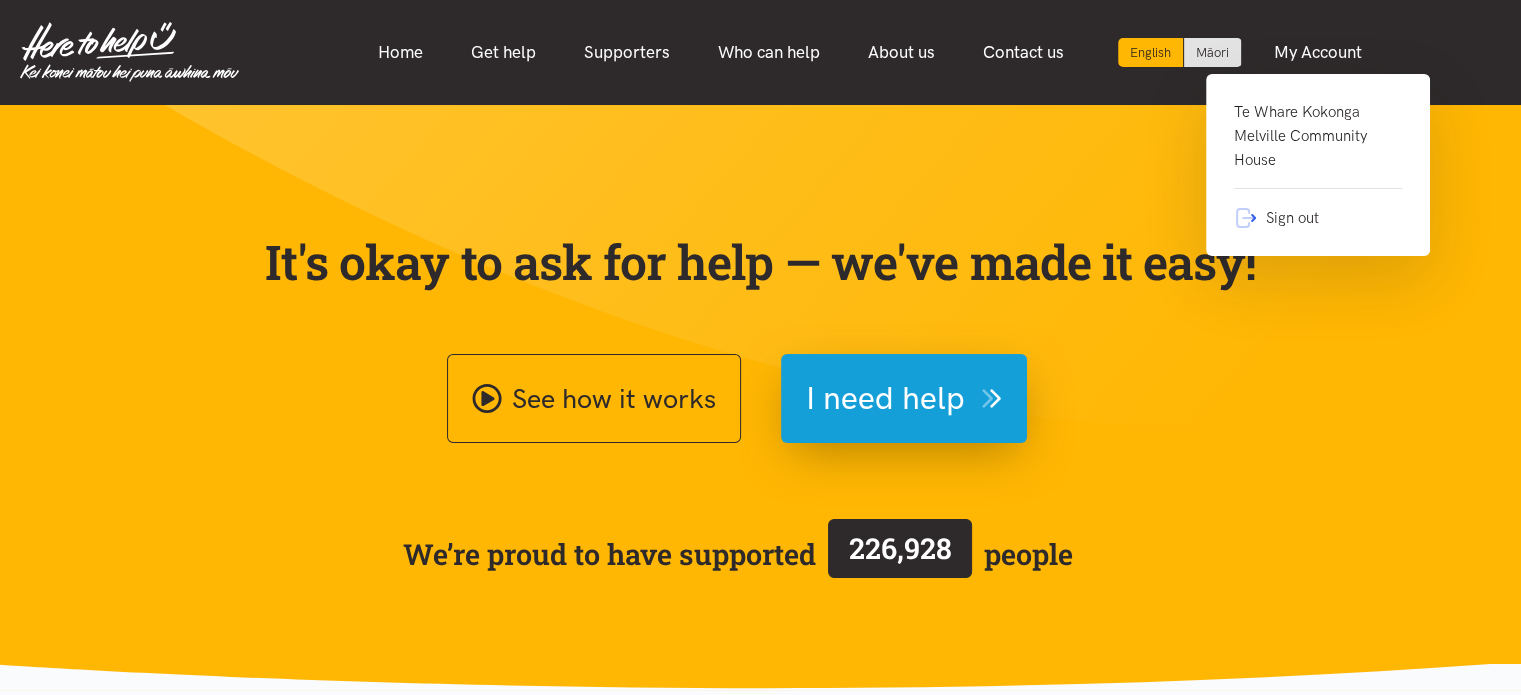 click on "Te Whare Kokonga Melville Community House" at bounding box center (1318, 144) 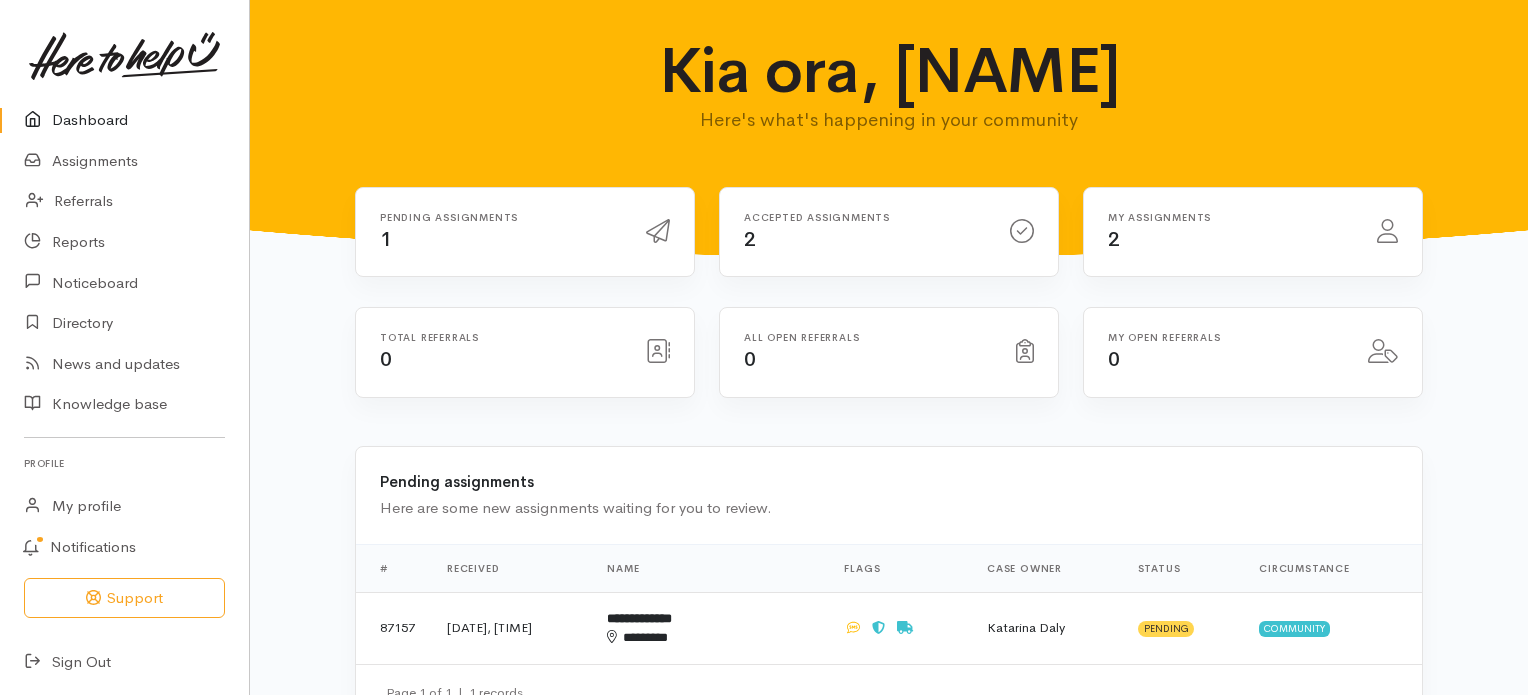scroll, scrollTop: 0, scrollLeft: 0, axis: both 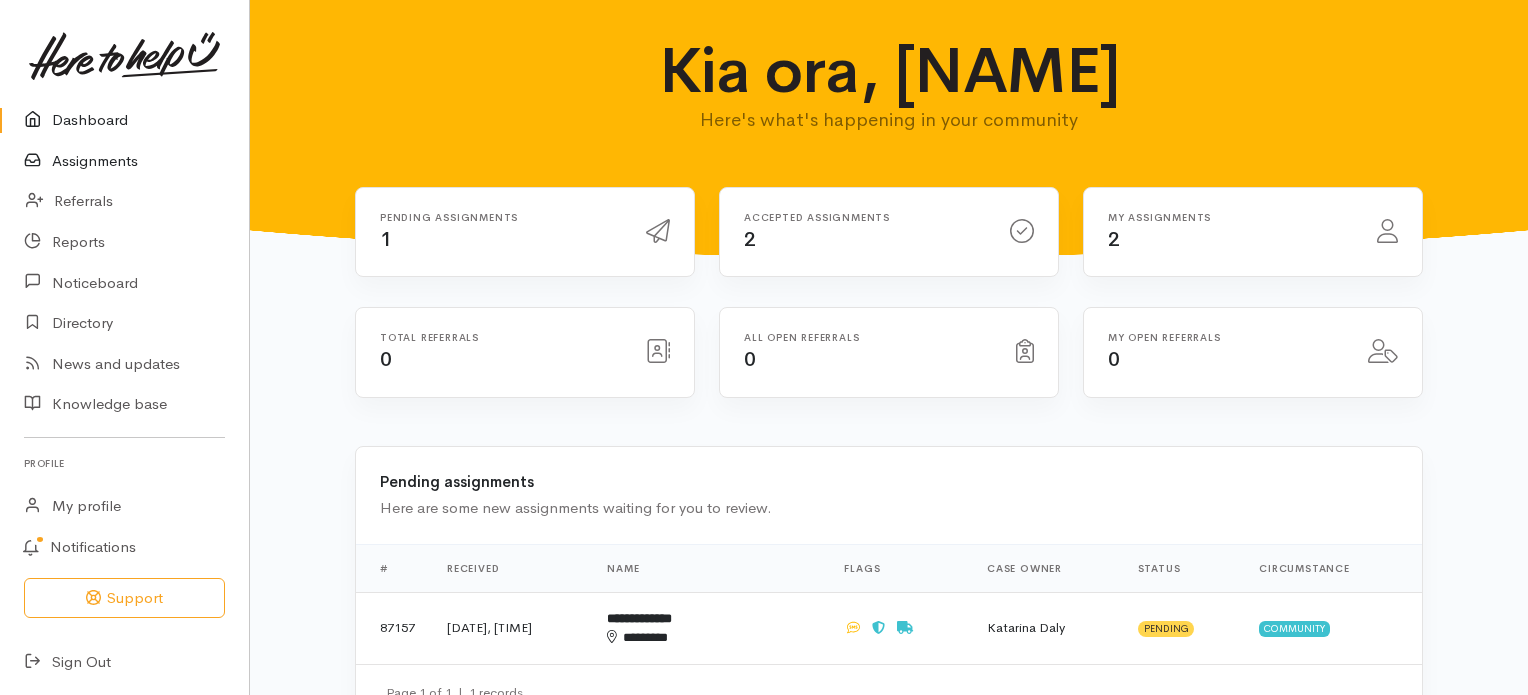 click on "Assignments" at bounding box center [124, 161] 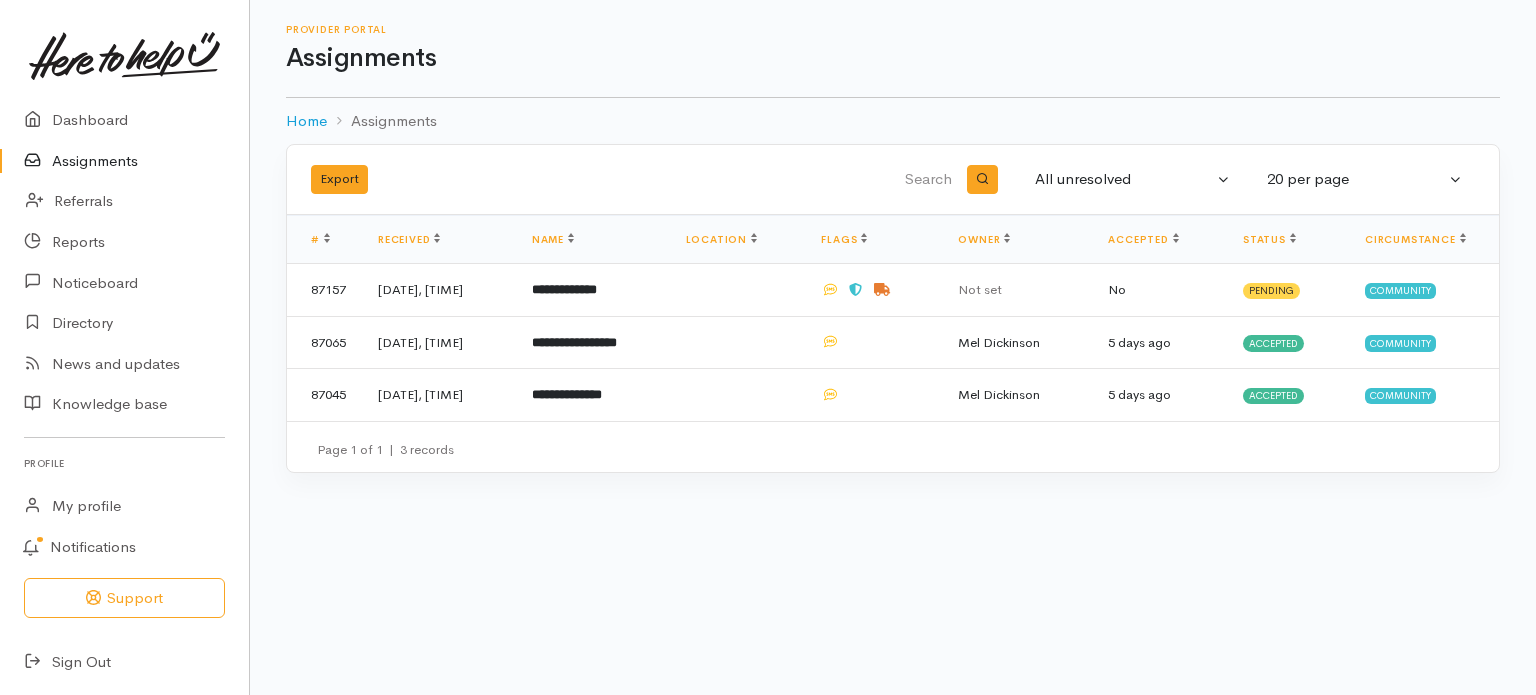 scroll, scrollTop: 0, scrollLeft: 0, axis: both 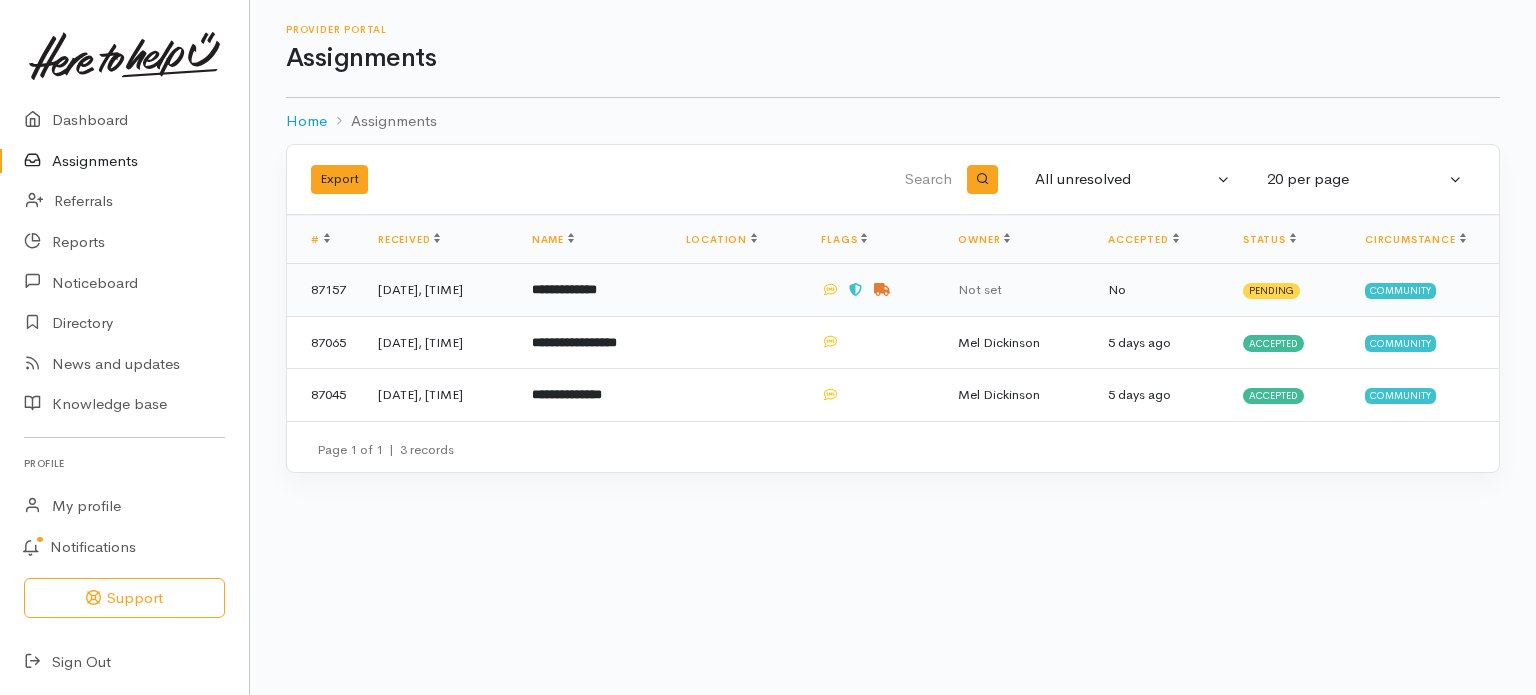 click on "**********" at bounding box center [564, 289] 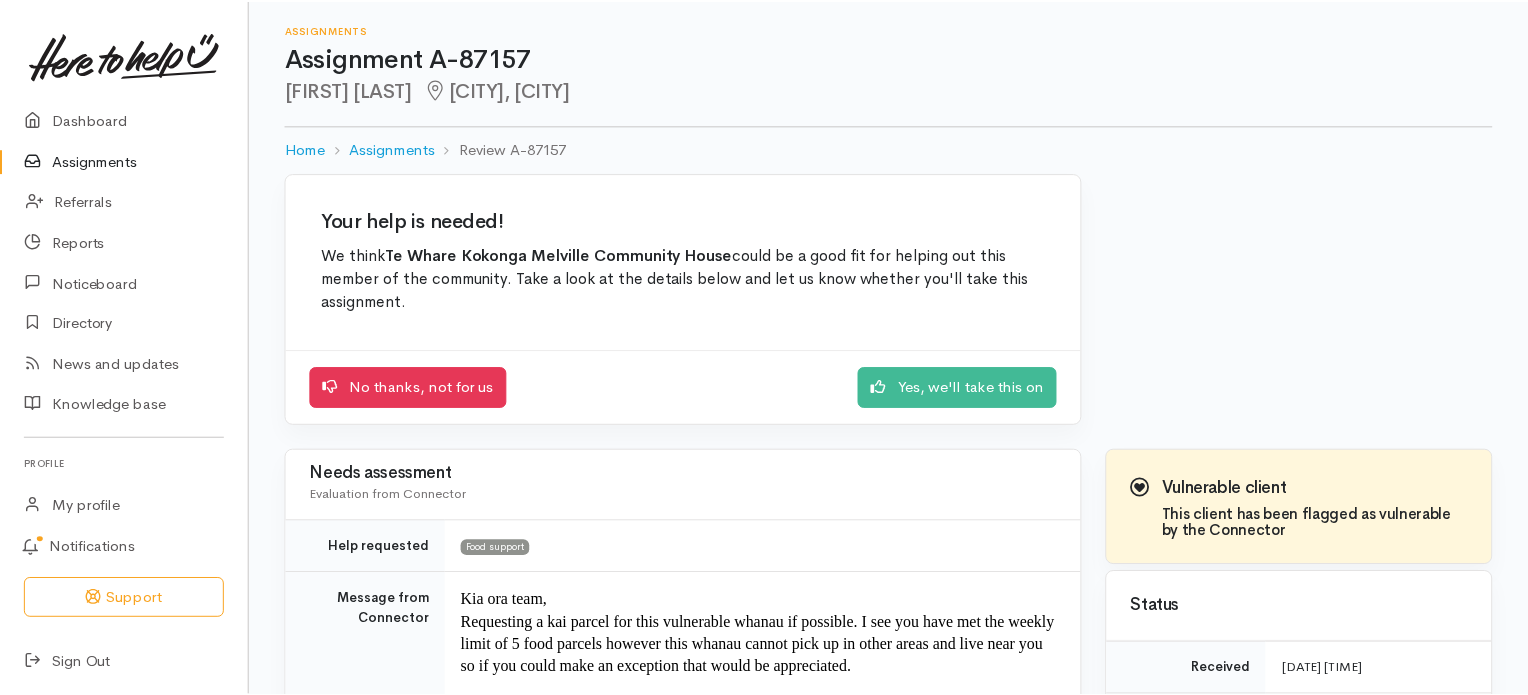 scroll, scrollTop: 0, scrollLeft: 0, axis: both 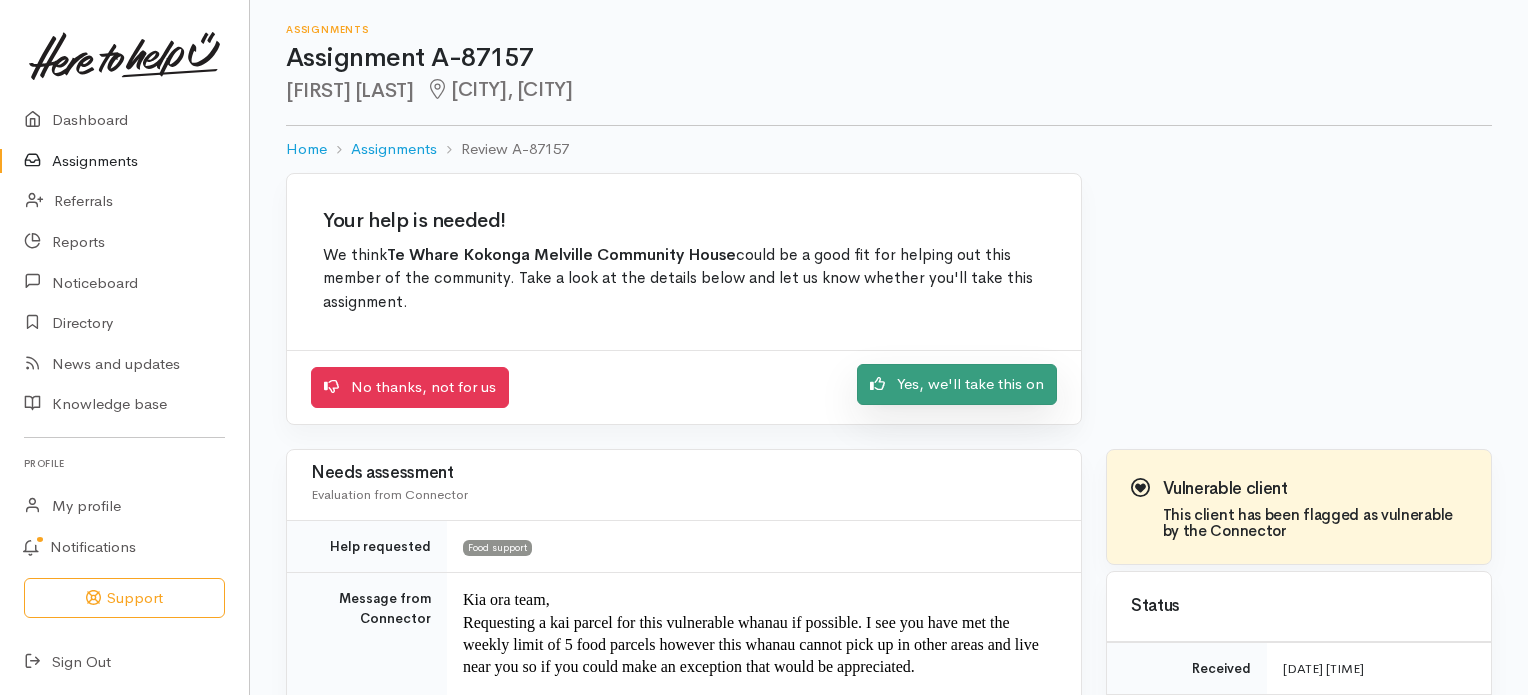 click on "Yes, we'll take this on" at bounding box center (957, 384) 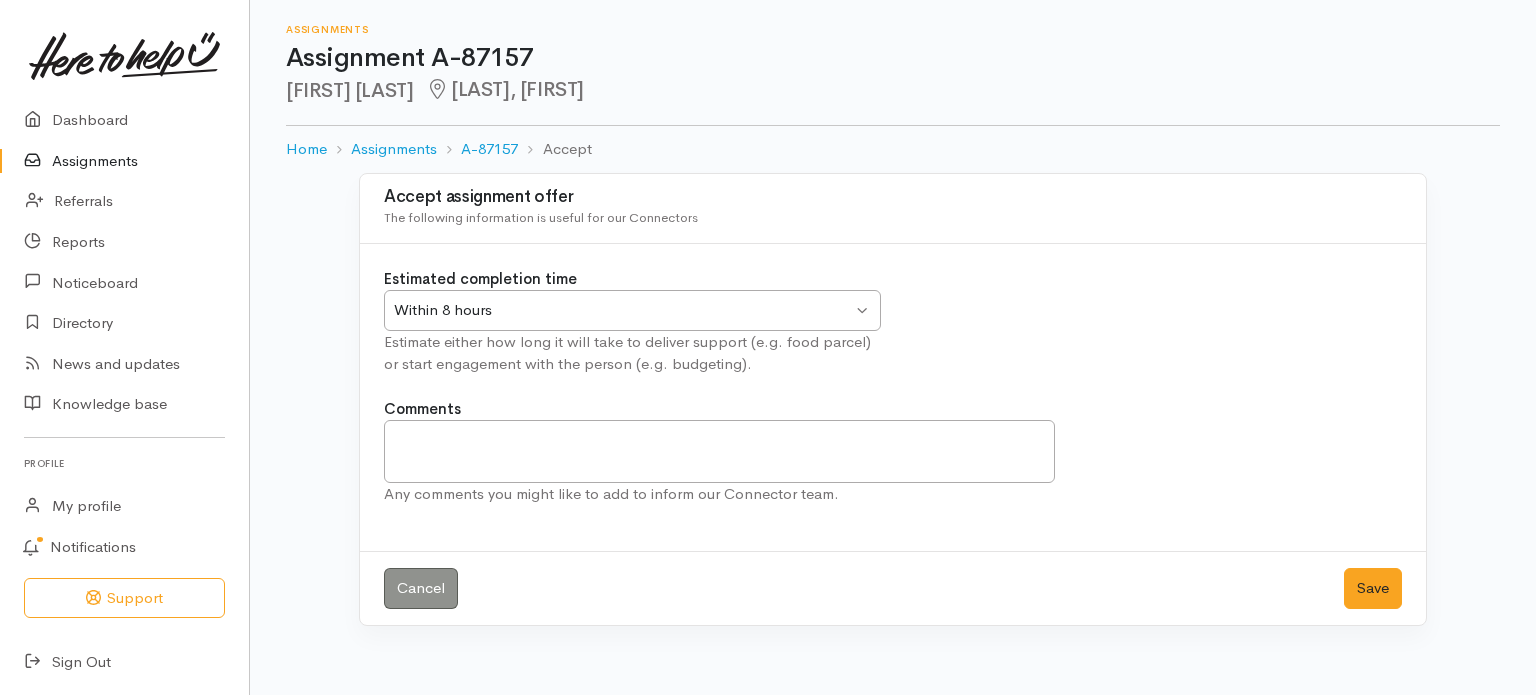 scroll, scrollTop: 0, scrollLeft: 0, axis: both 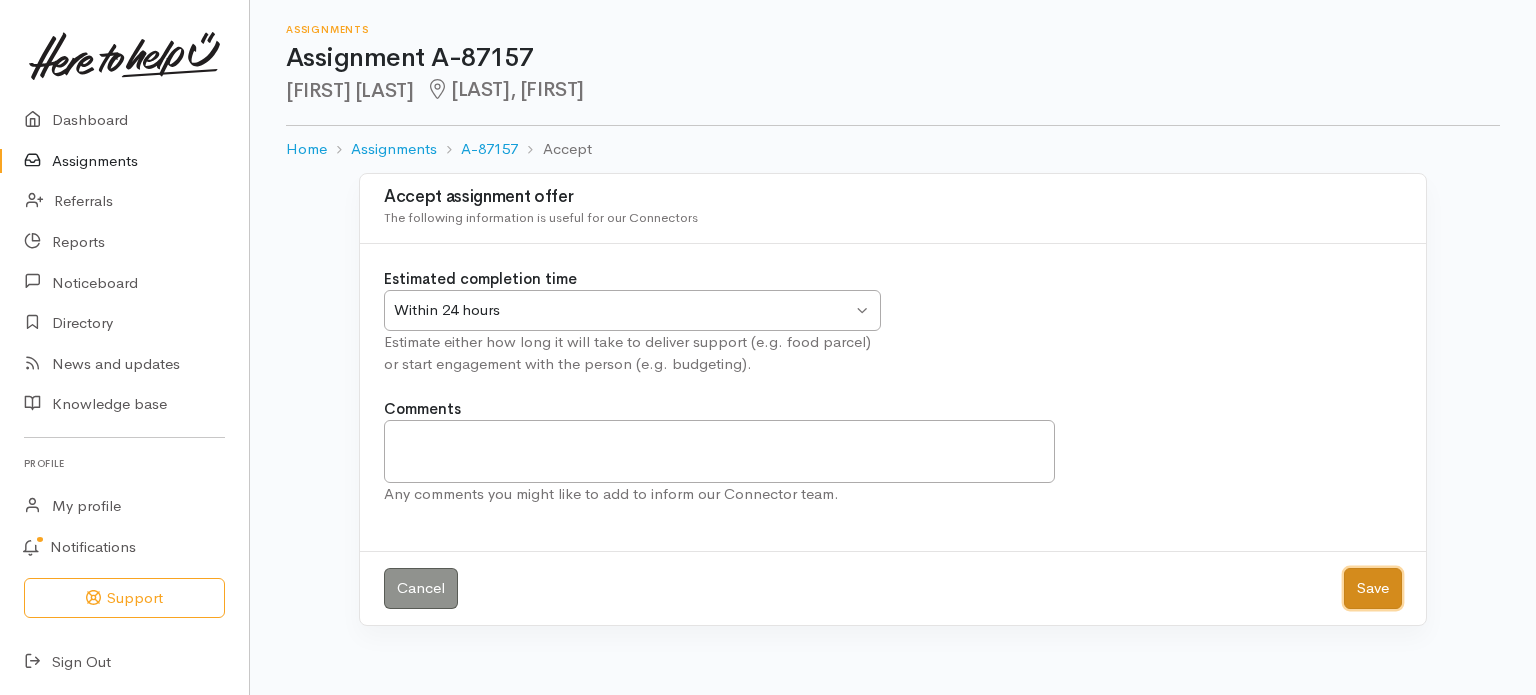 click on "Save" at bounding box center (1373, 588) 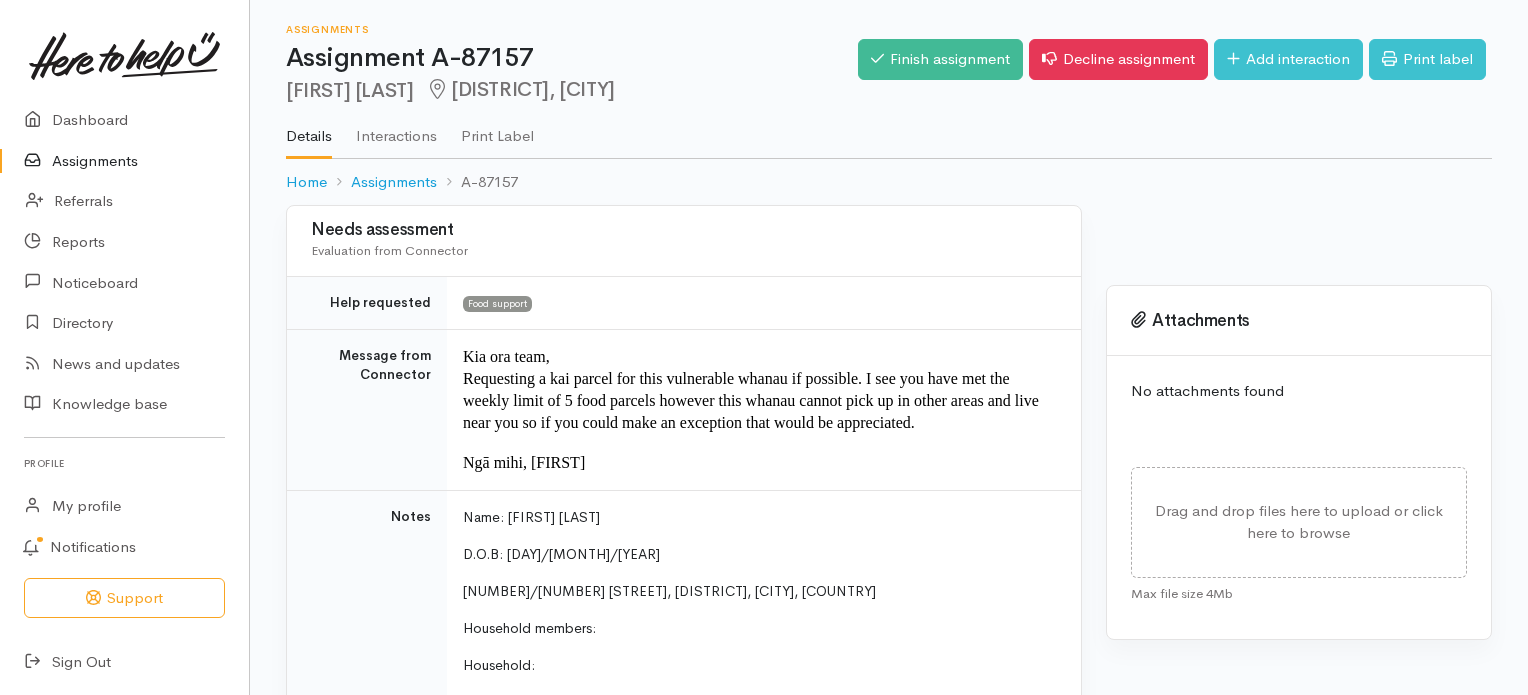 scroll, scrollTop: 0, scrollLeft: 0, axis: both 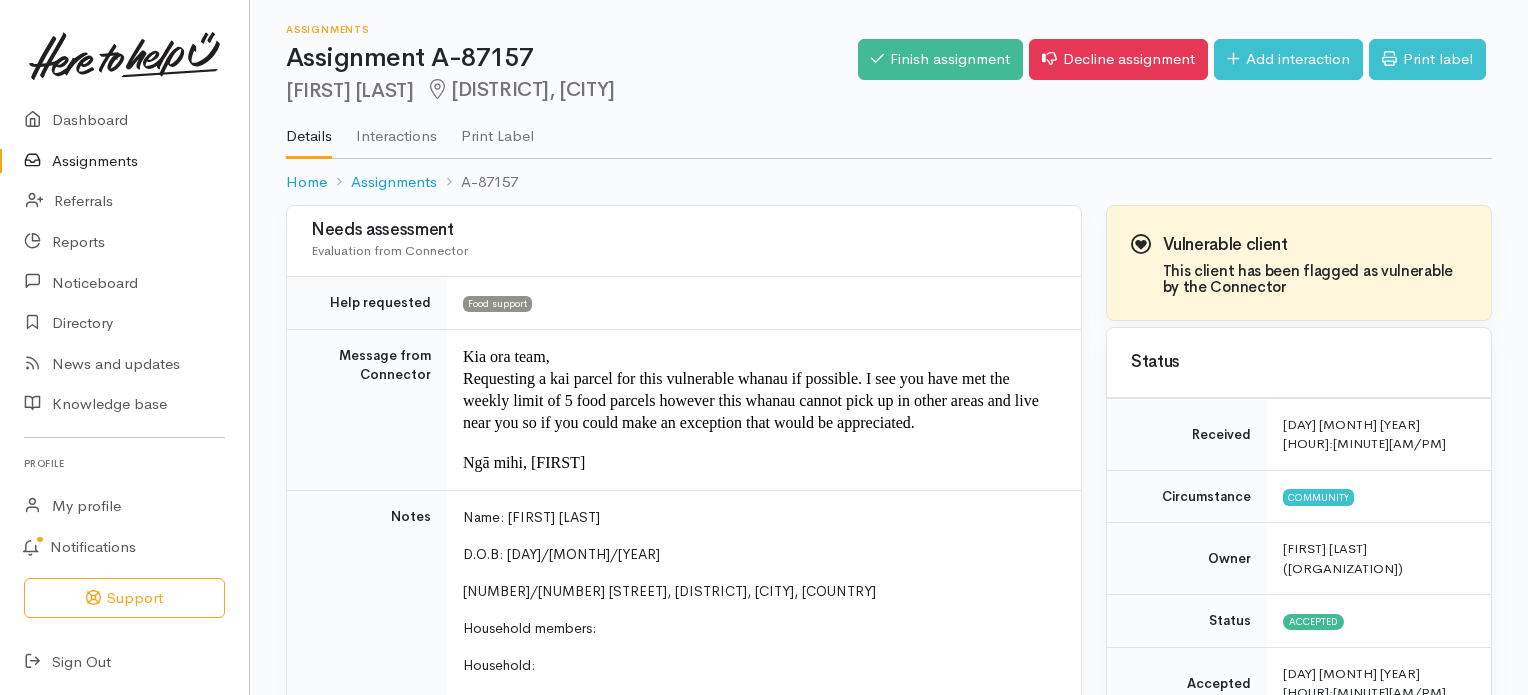 click on "Assignments" at bounding box center [124, 161] 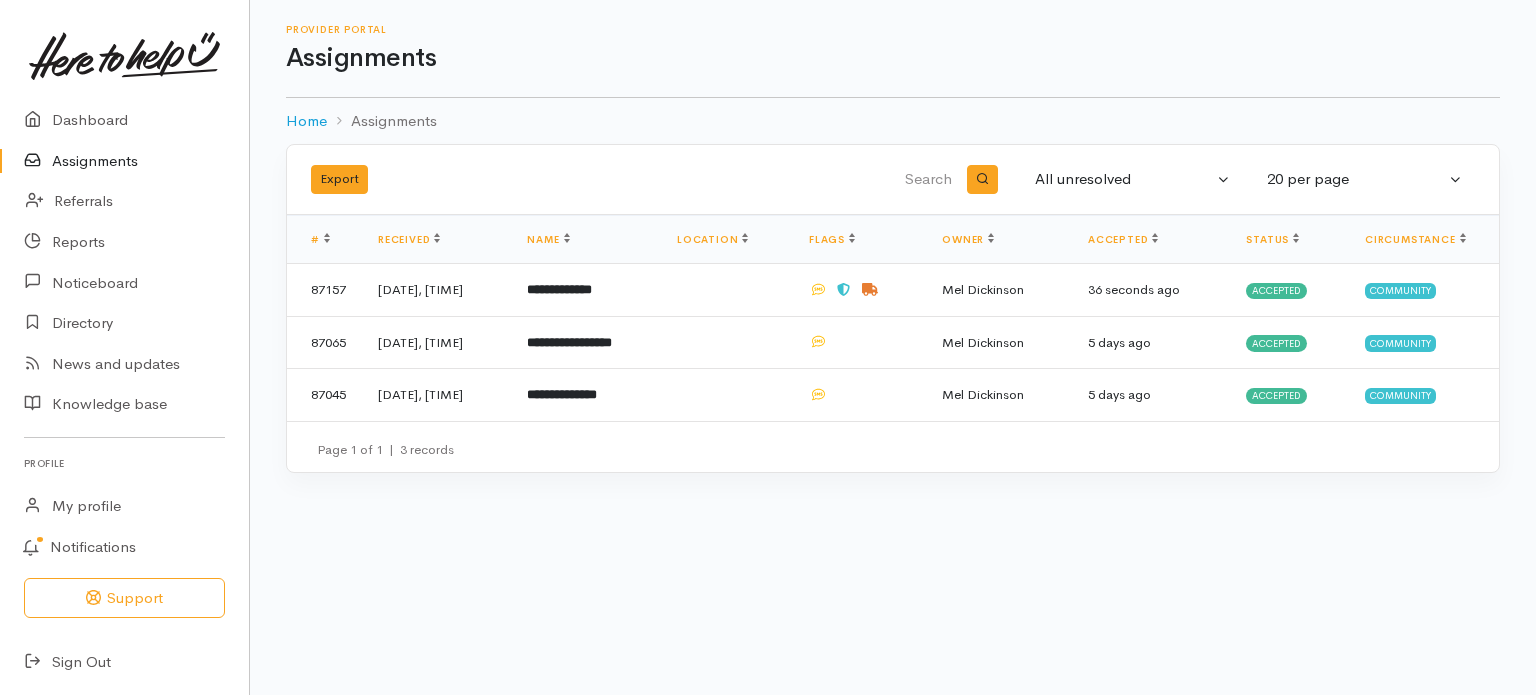 scroll, scrollTop: 0, scrollLeft: 0, axis: both 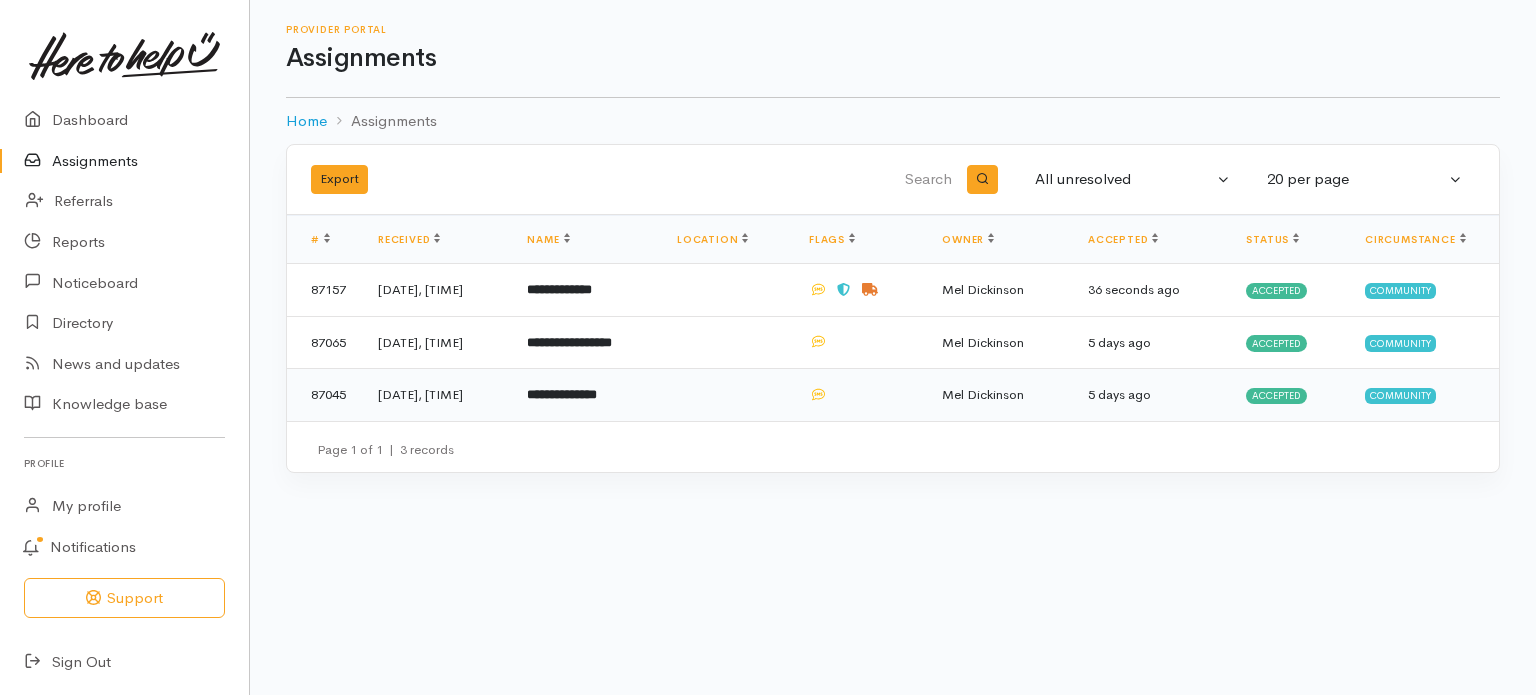 click on "**********" at bounding box center (562, 394) 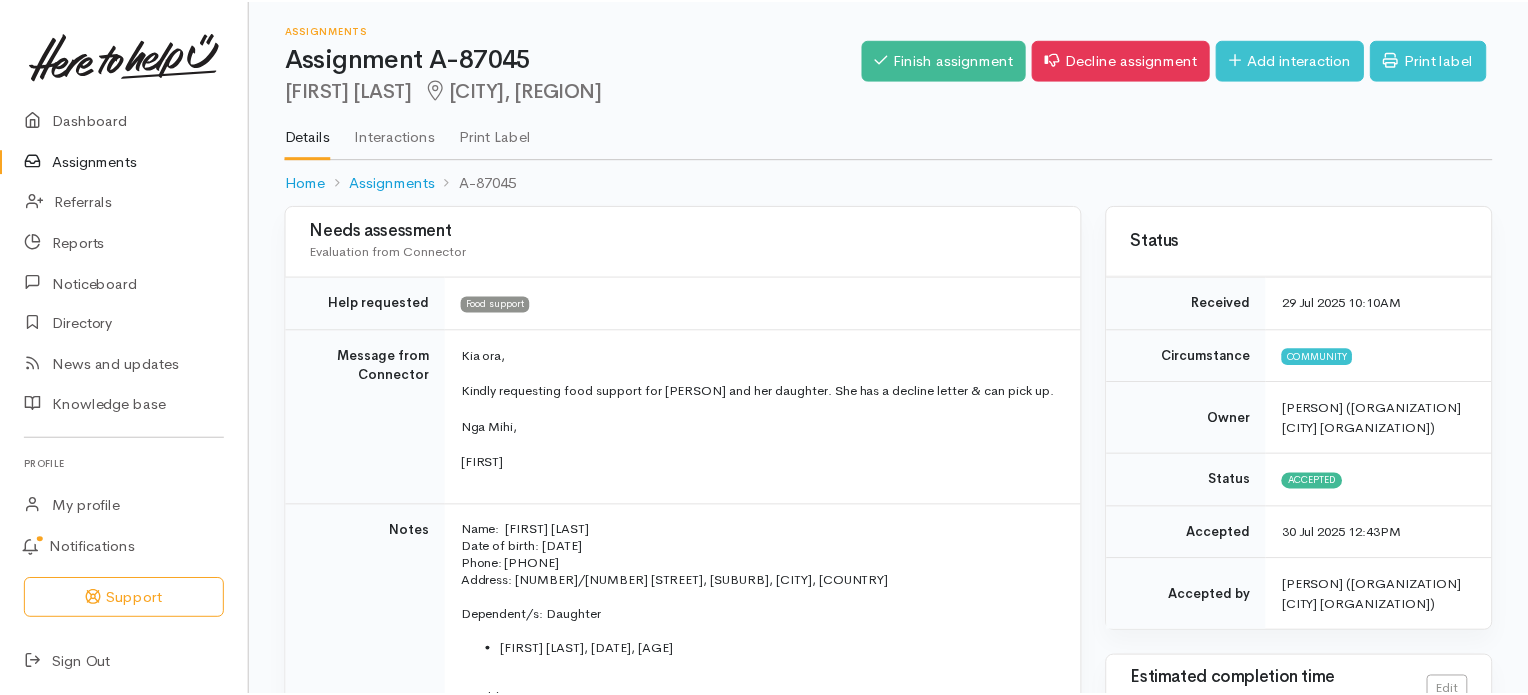 scroll, scrollTop: 0, scrollLeft: 0, axis: both 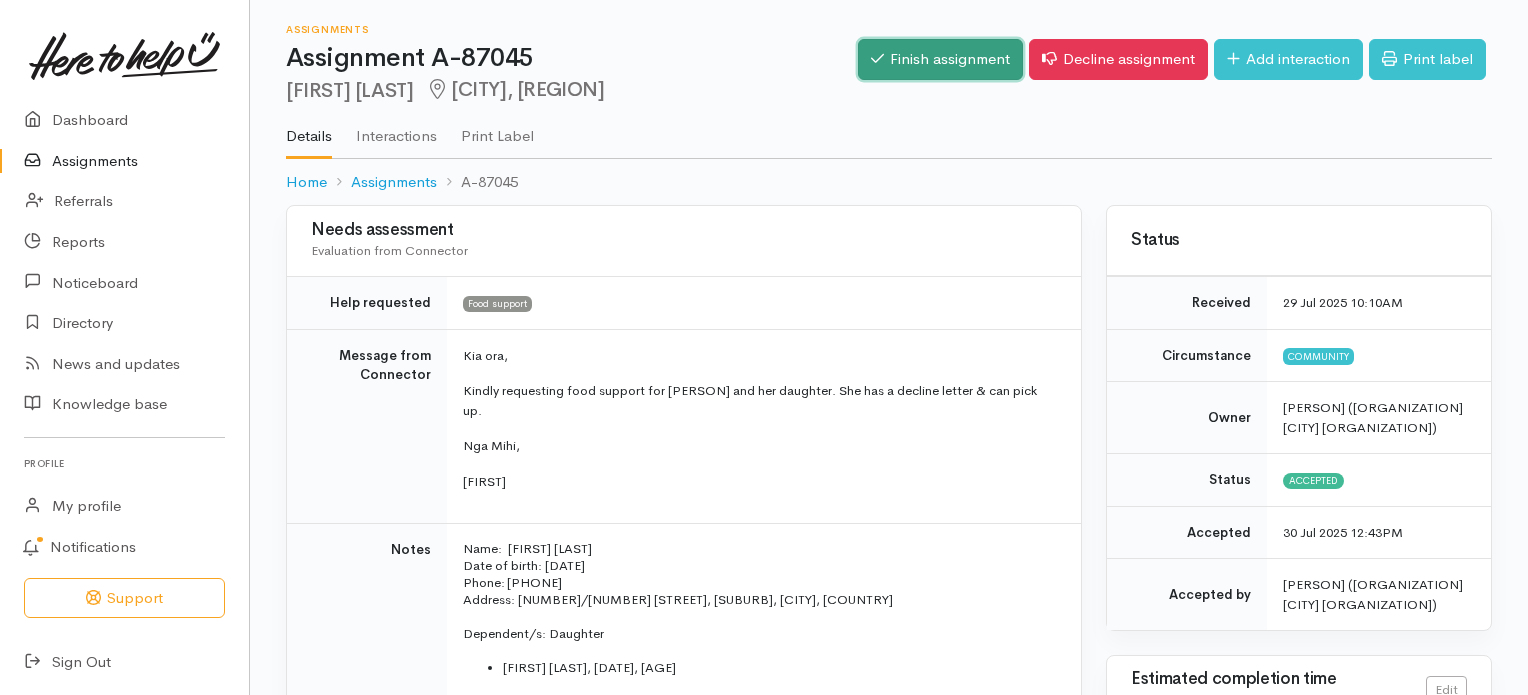 click on "Finish assignment" at bounding box center [940, 59] 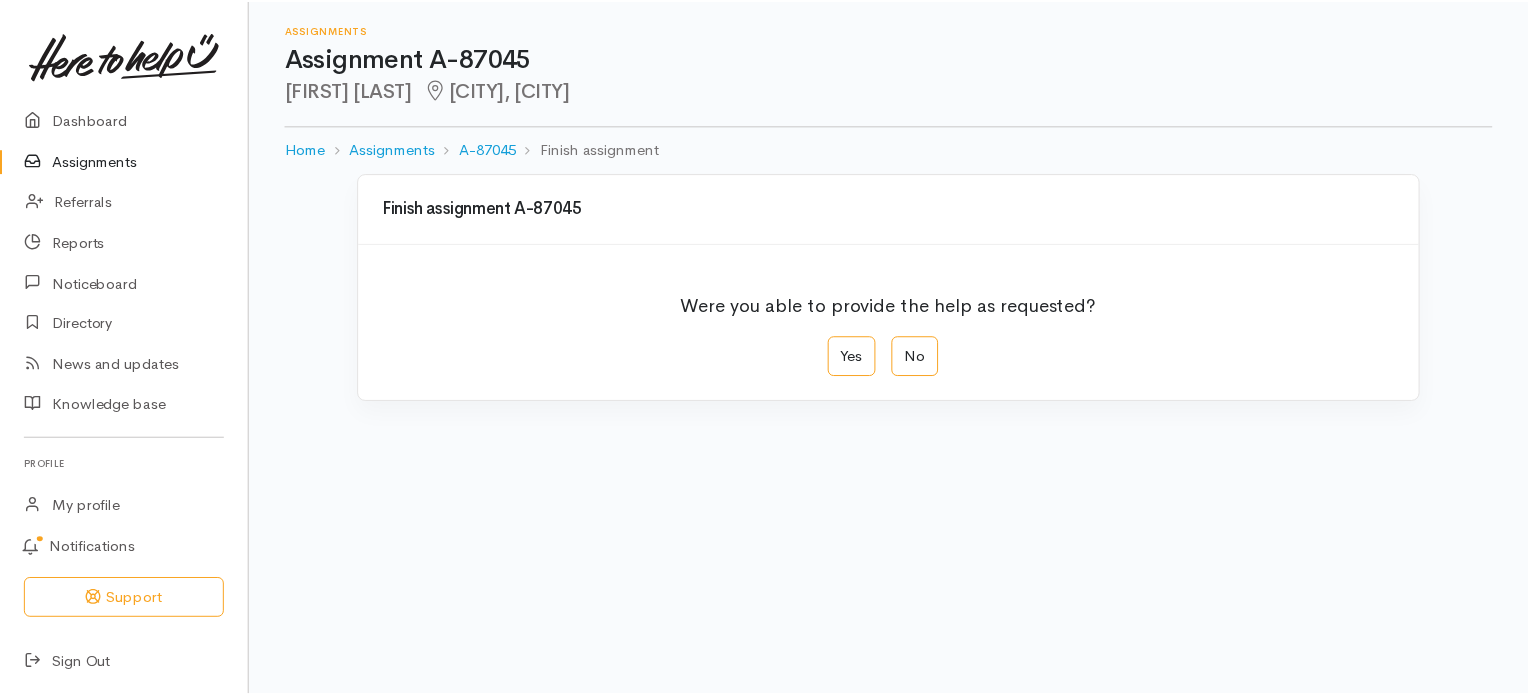 scroll, scrollTop: 0, scrollLeft: 0, axis: both 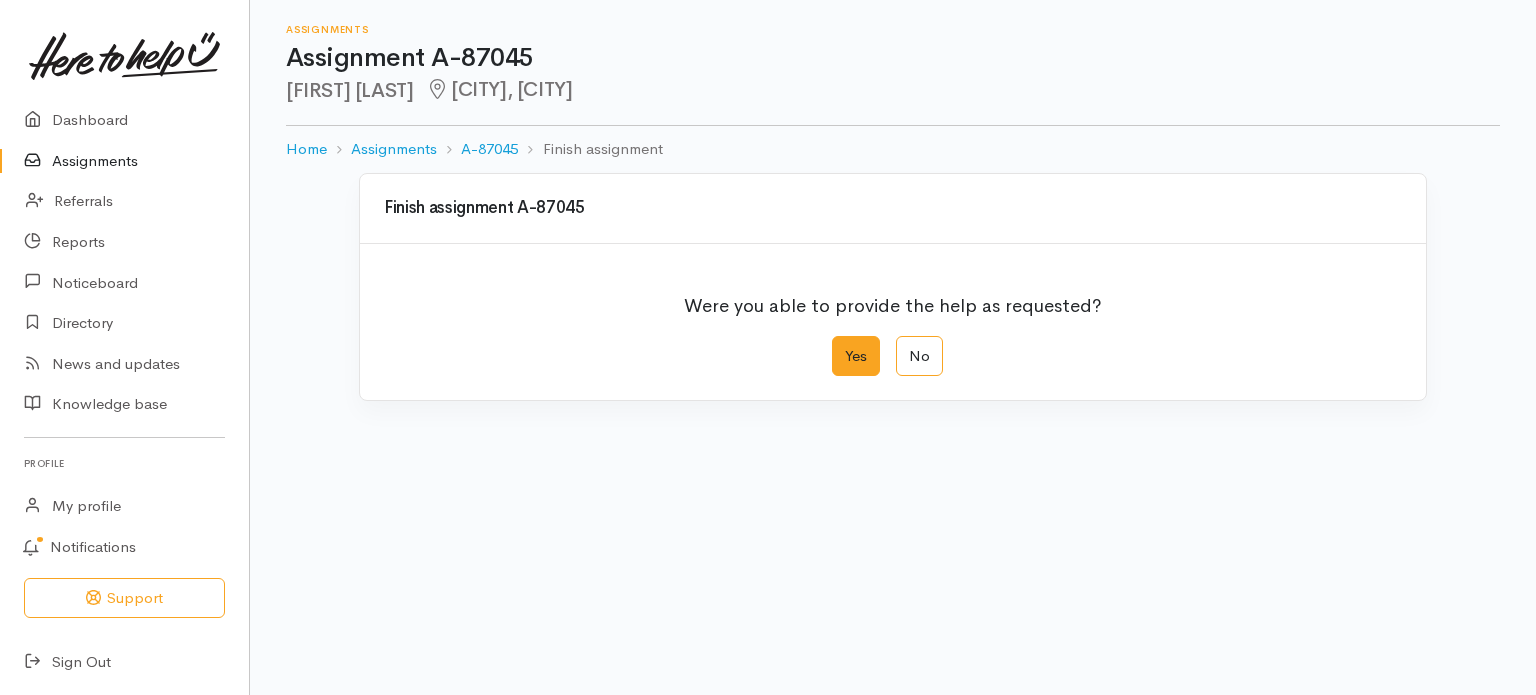 click on "Yes" at bounding box center (856, 356) 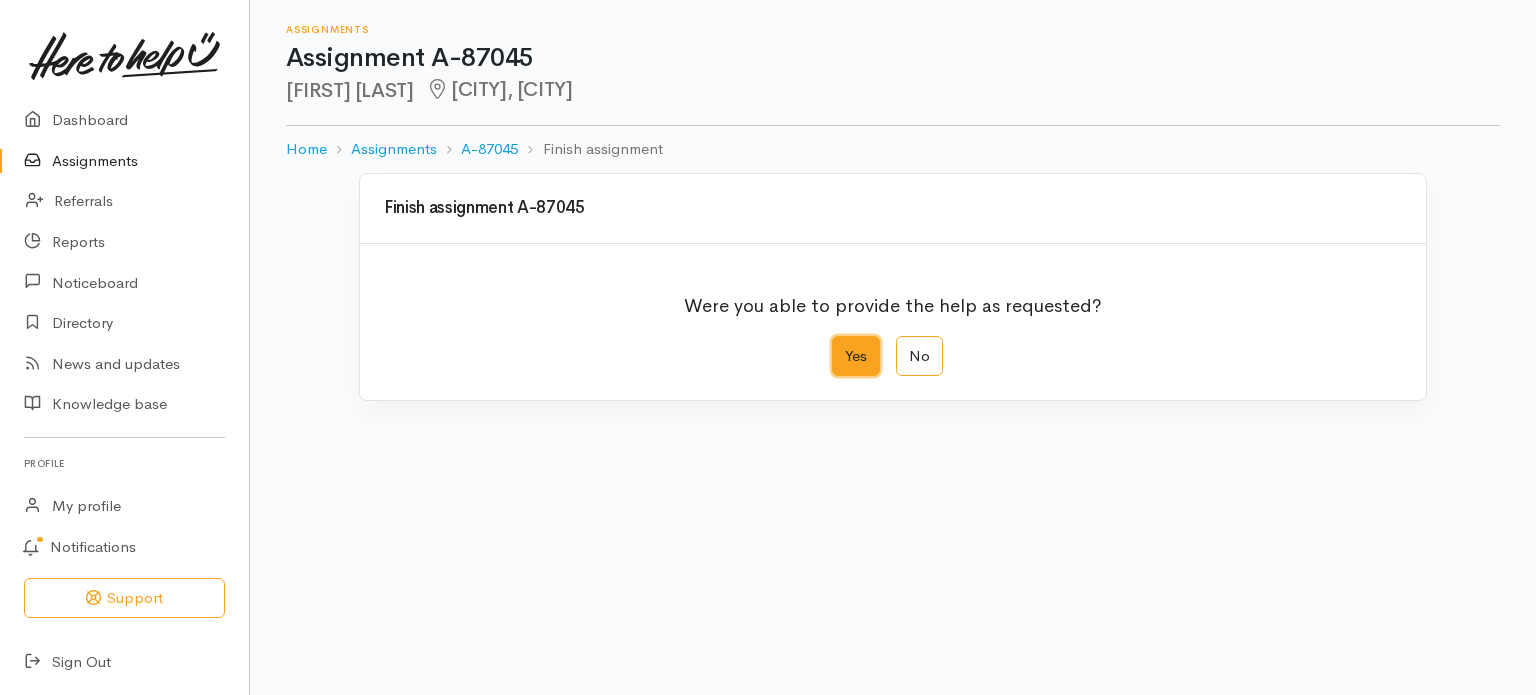 click on "Yes" at bounding box center [838, 342] 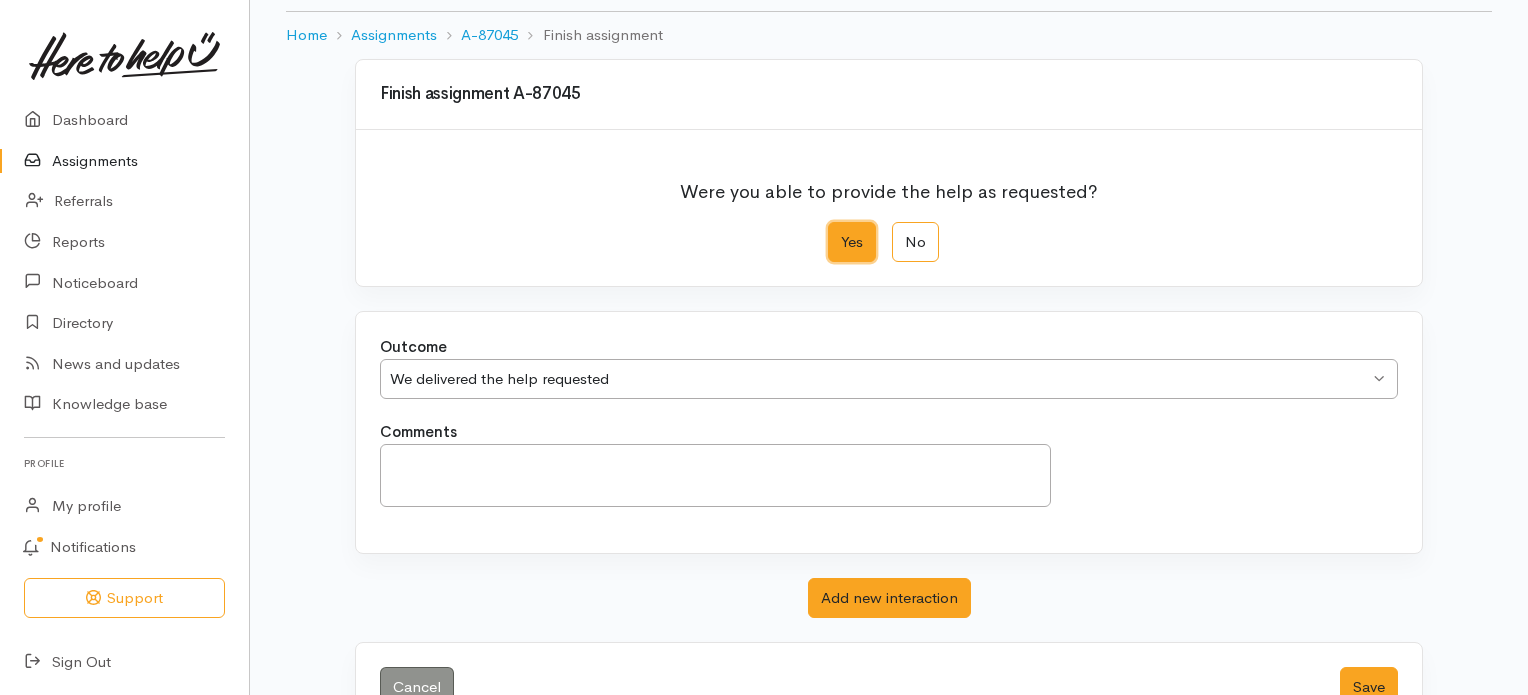 scroll, scrollTop: 139, scrollLeft: 0, axis: vertical 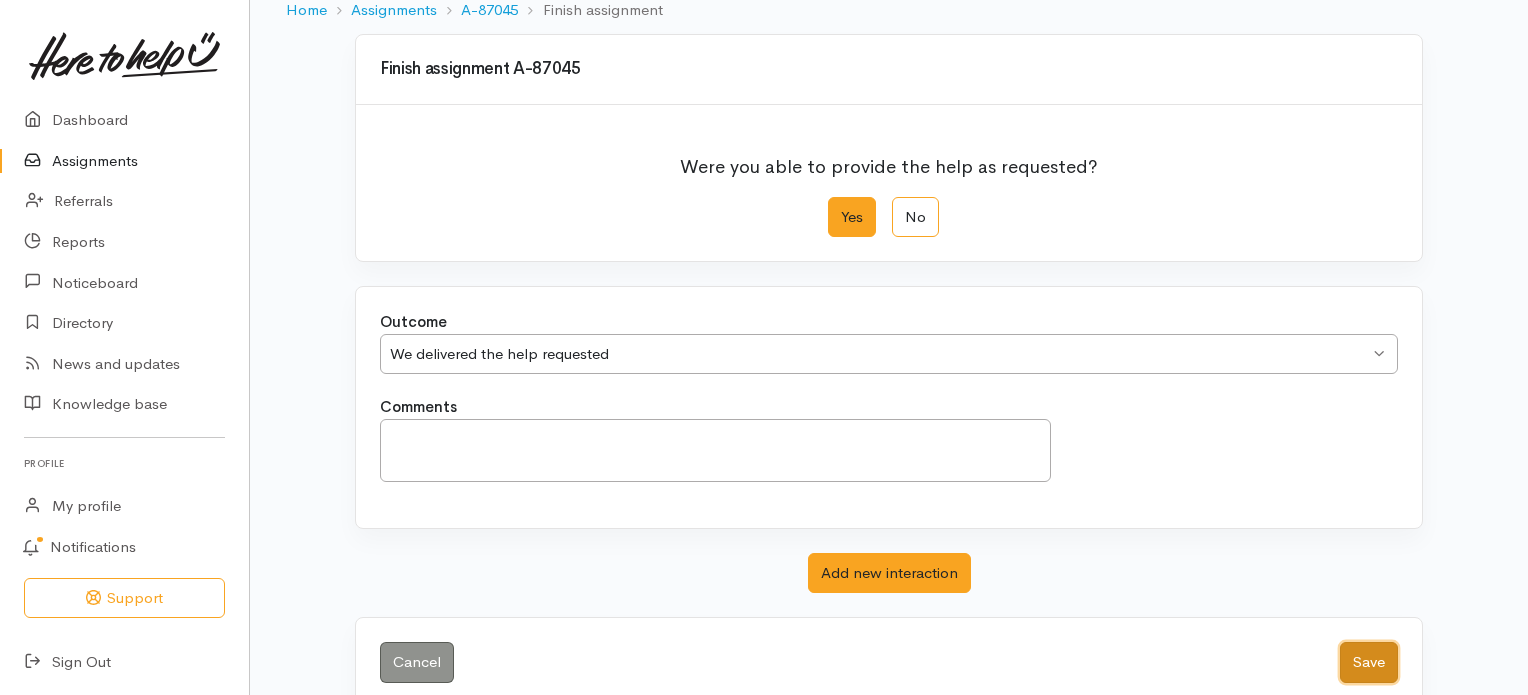 click on "Save" at bounding box center (1369, 662) 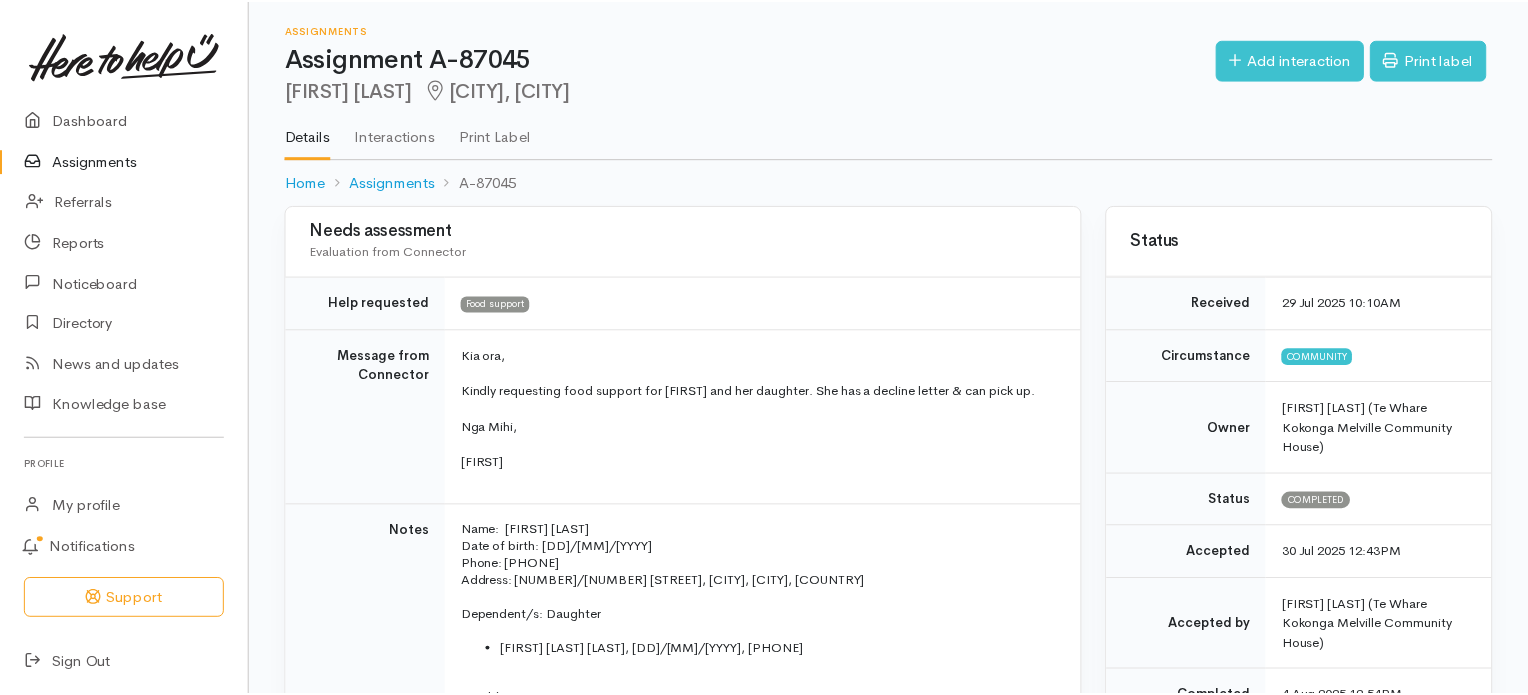 scroll, scrollTop: 0, scrollLeft: 0, axis: both 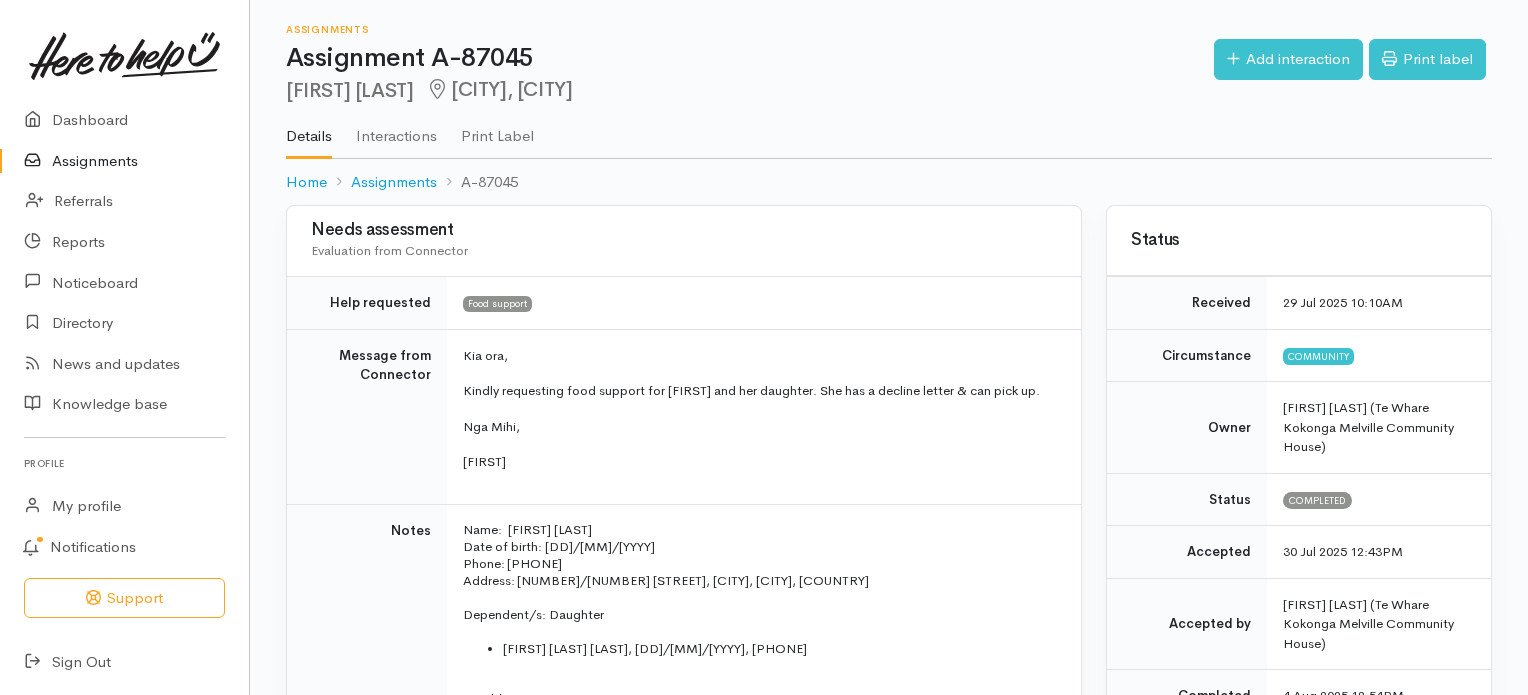 click on "Assignments" at bounding box center [124, 161] 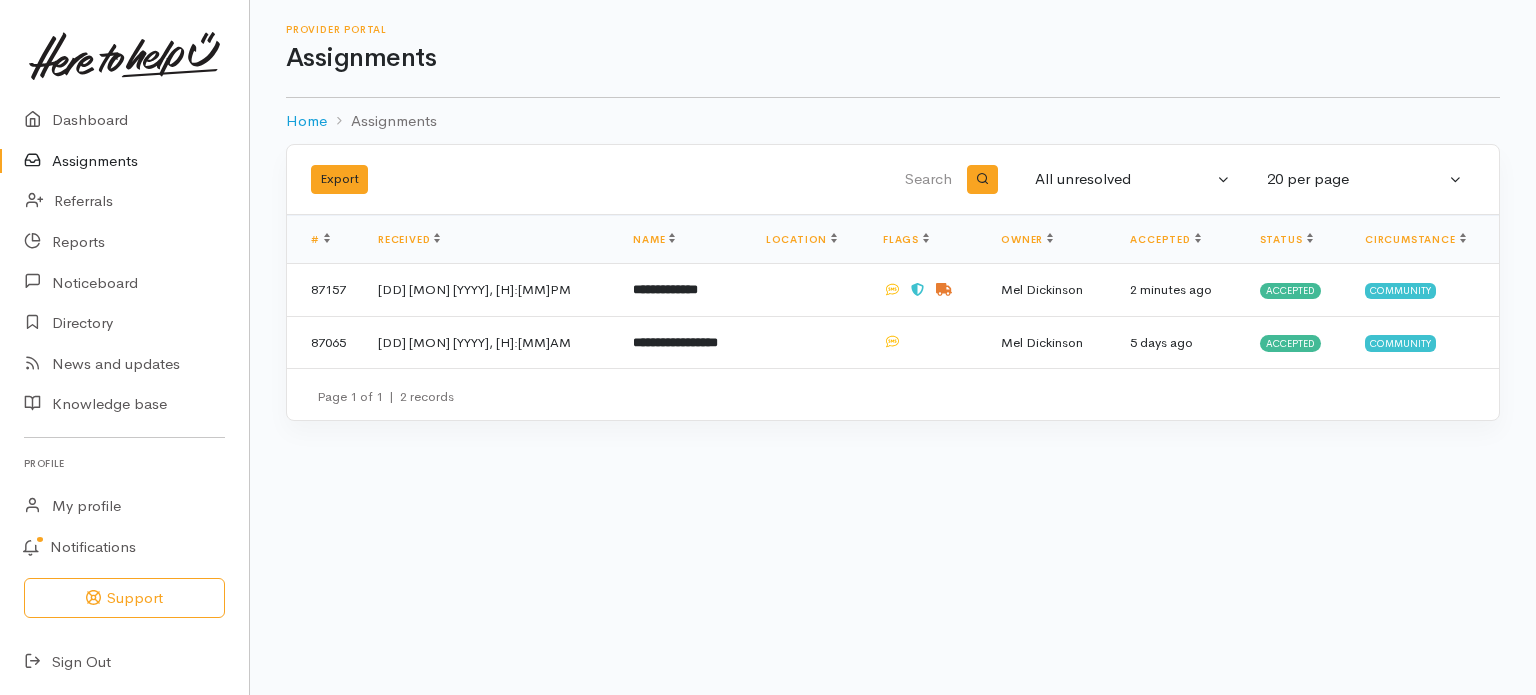 scroll, scrollTop: 0, scrollLeft: 0, axis: both 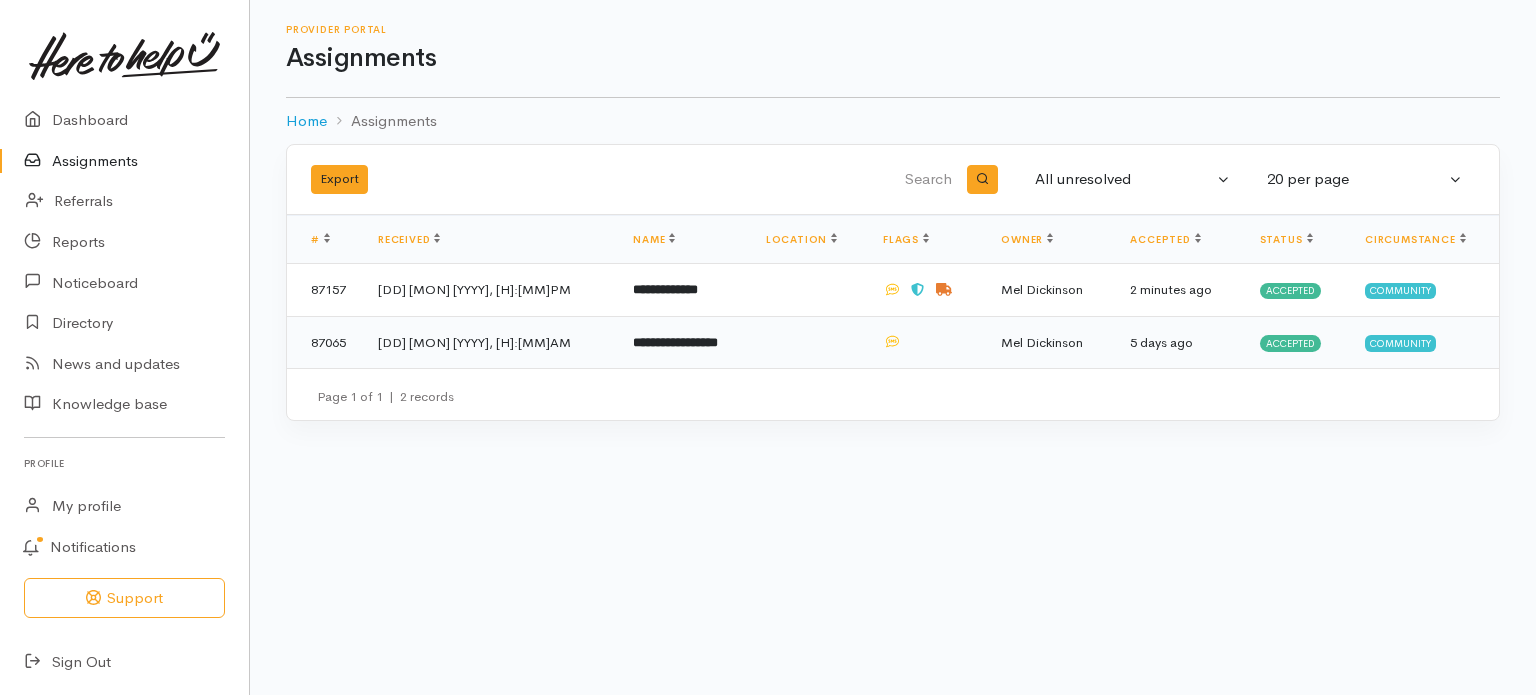 click on "**********" at bounding box center (675, 342) 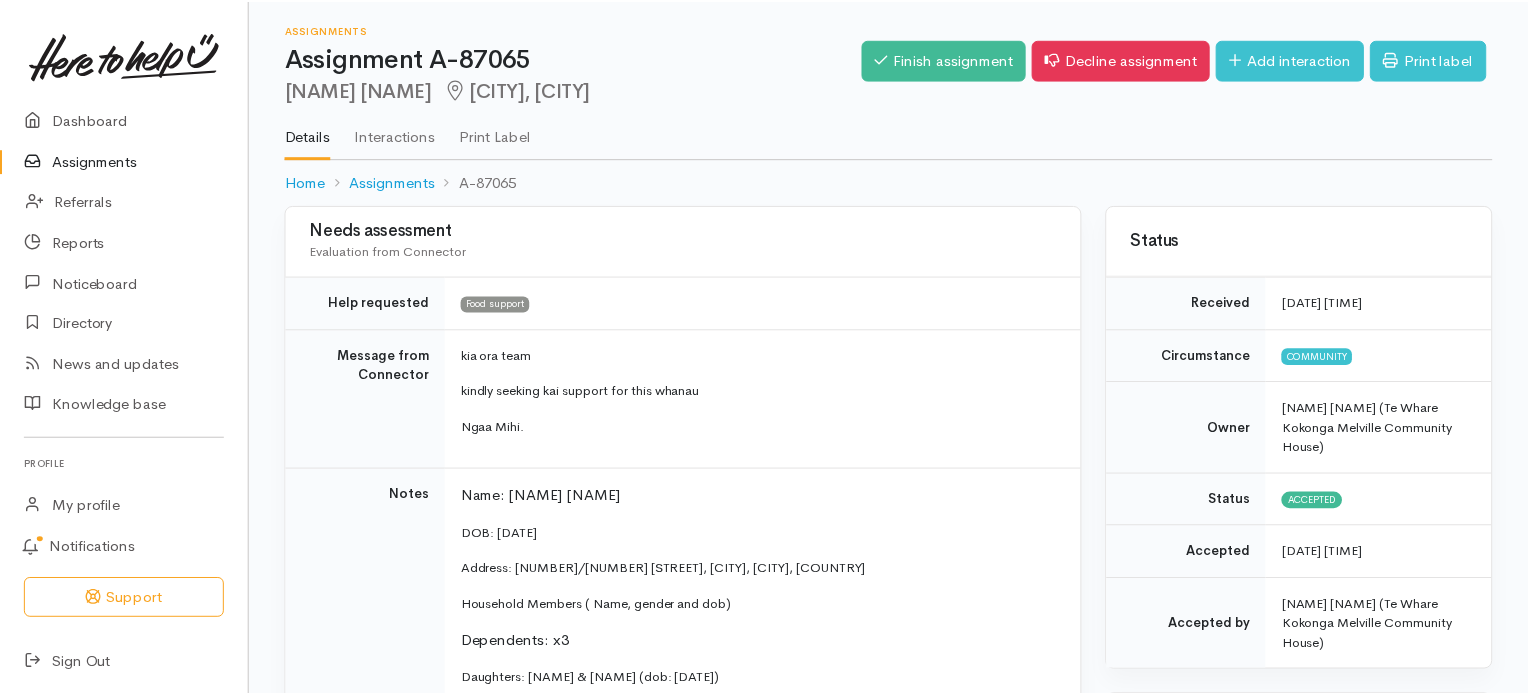 scroll, scrollTop: 0, scrollLeft: 0, axis: both 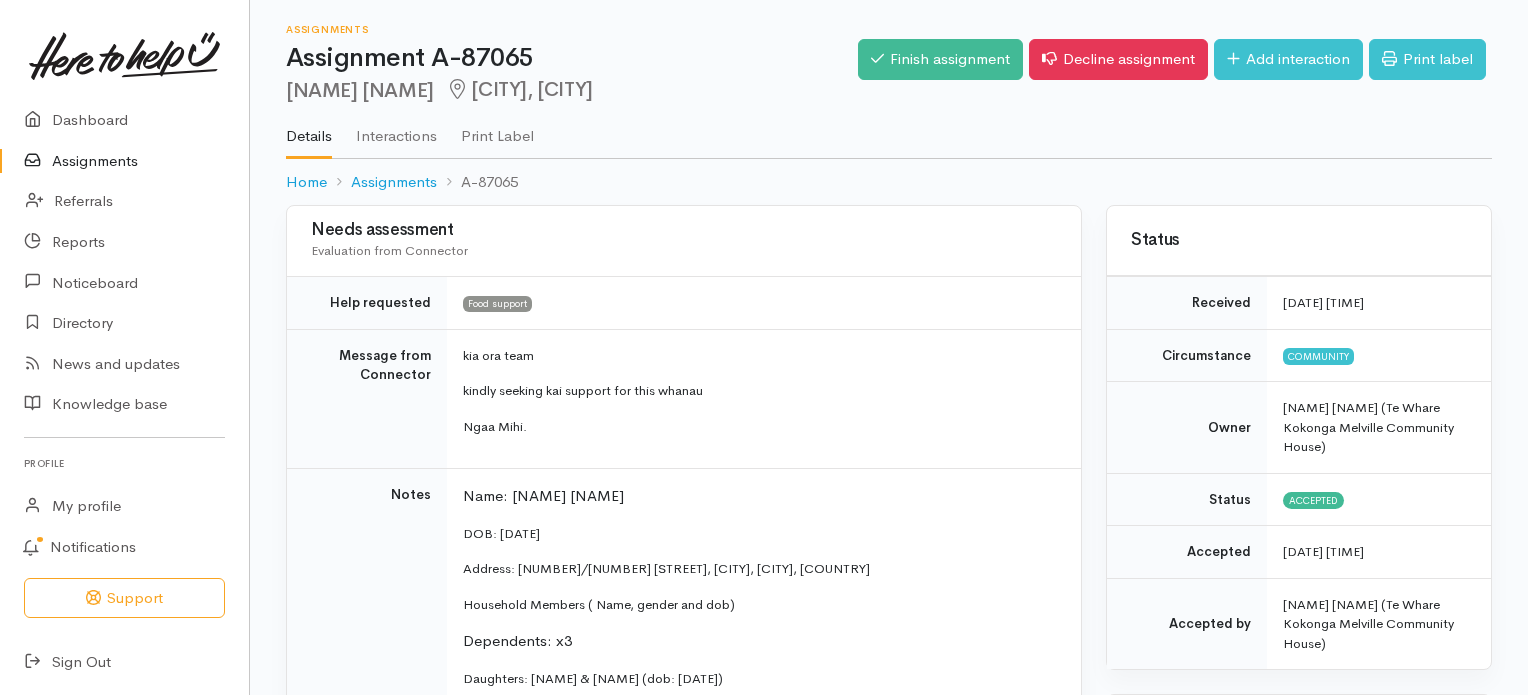 click on "Assignments" at bounding box center (124, 161) 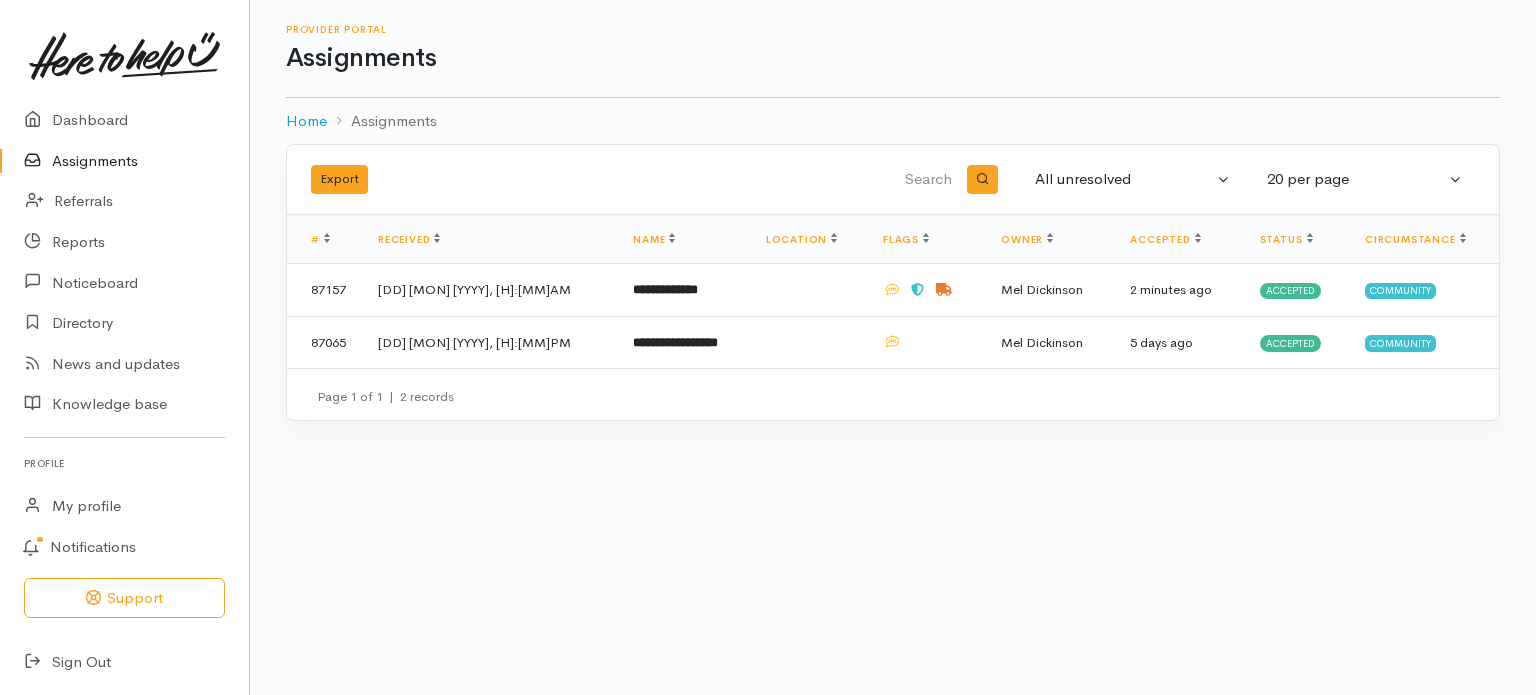 scroll, scrollTop: 0, scrollLeft: 0, axis: both 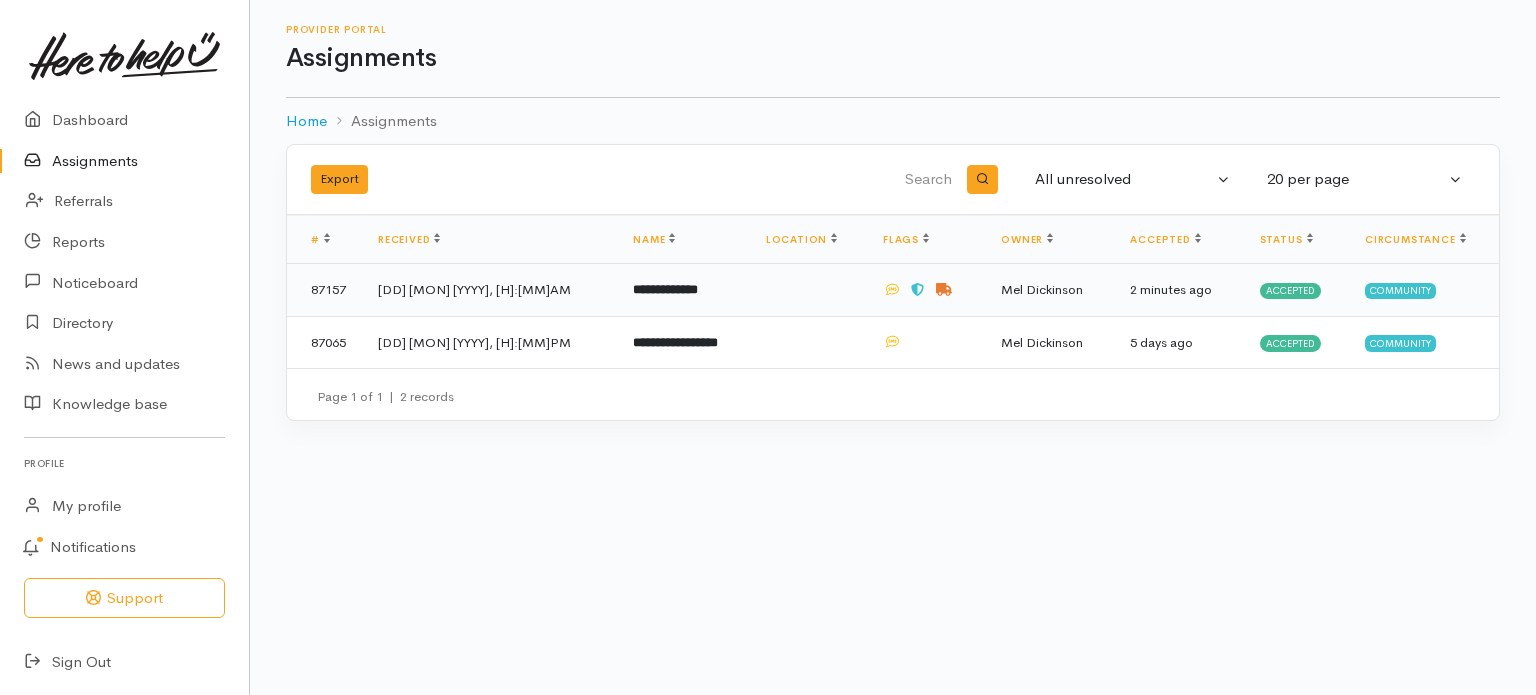 click on "**********" at bounding box center [665, 289] 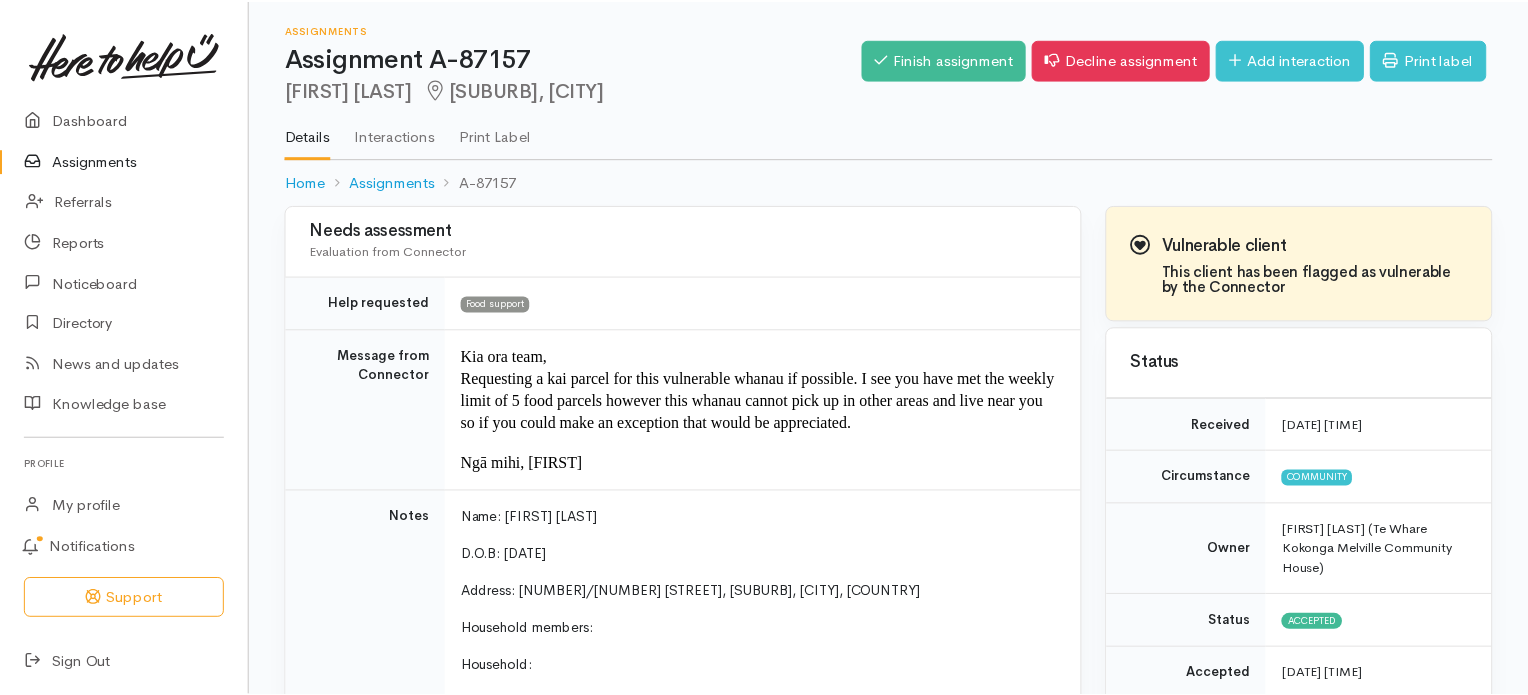 scroll, scrollTop: 0, scrollLeft: 0, axis: both 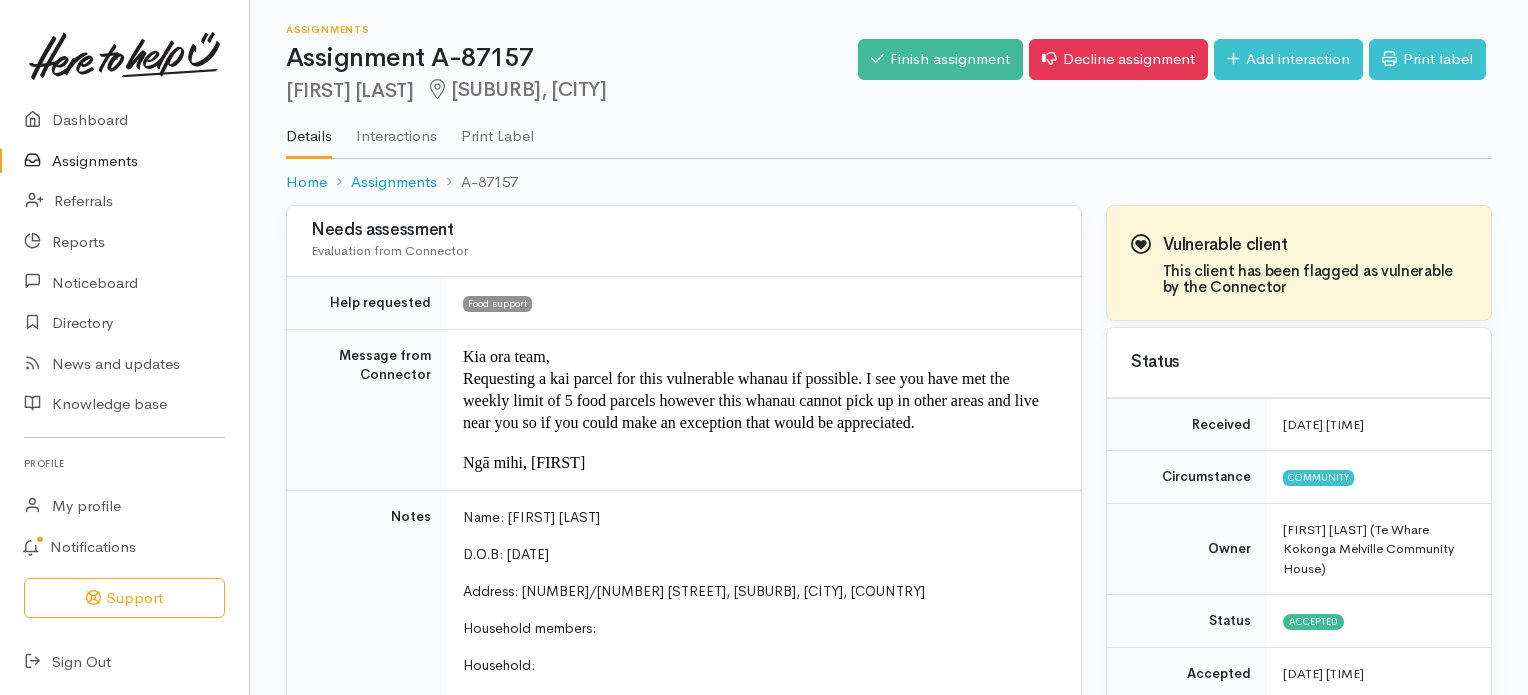 click on "Assignments" at bounding box center (124, 161) 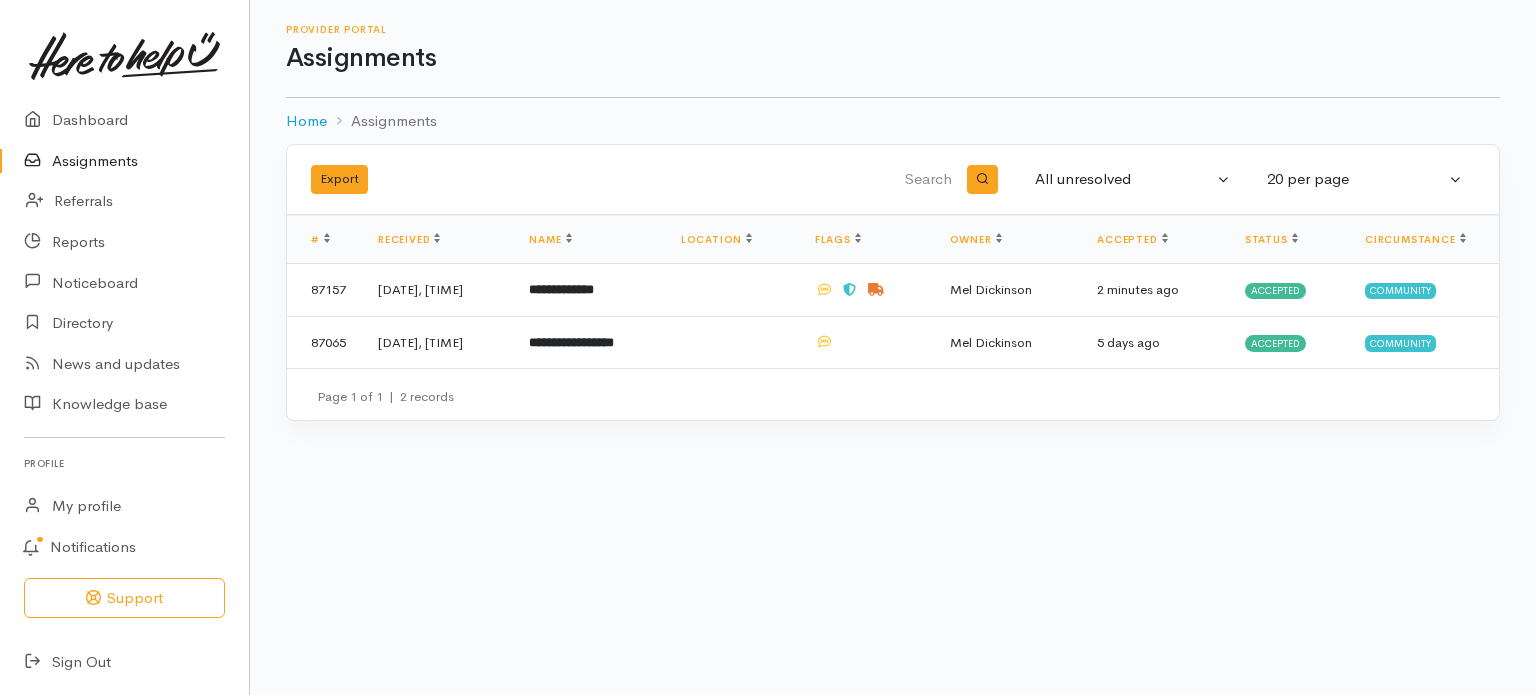 scroll, scrollTop: 0, scrollLeft: 0, axis: both 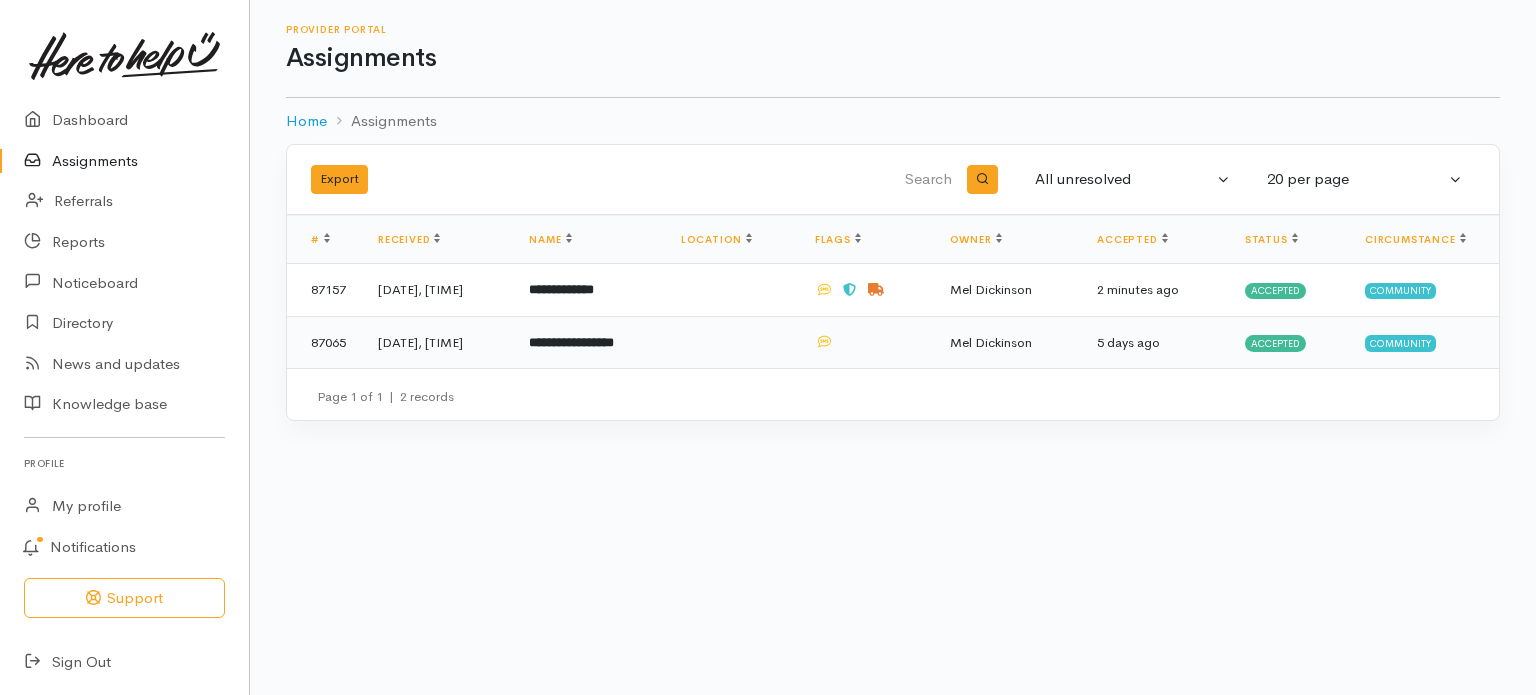 click on "**********" at bounding box center (571, 342) 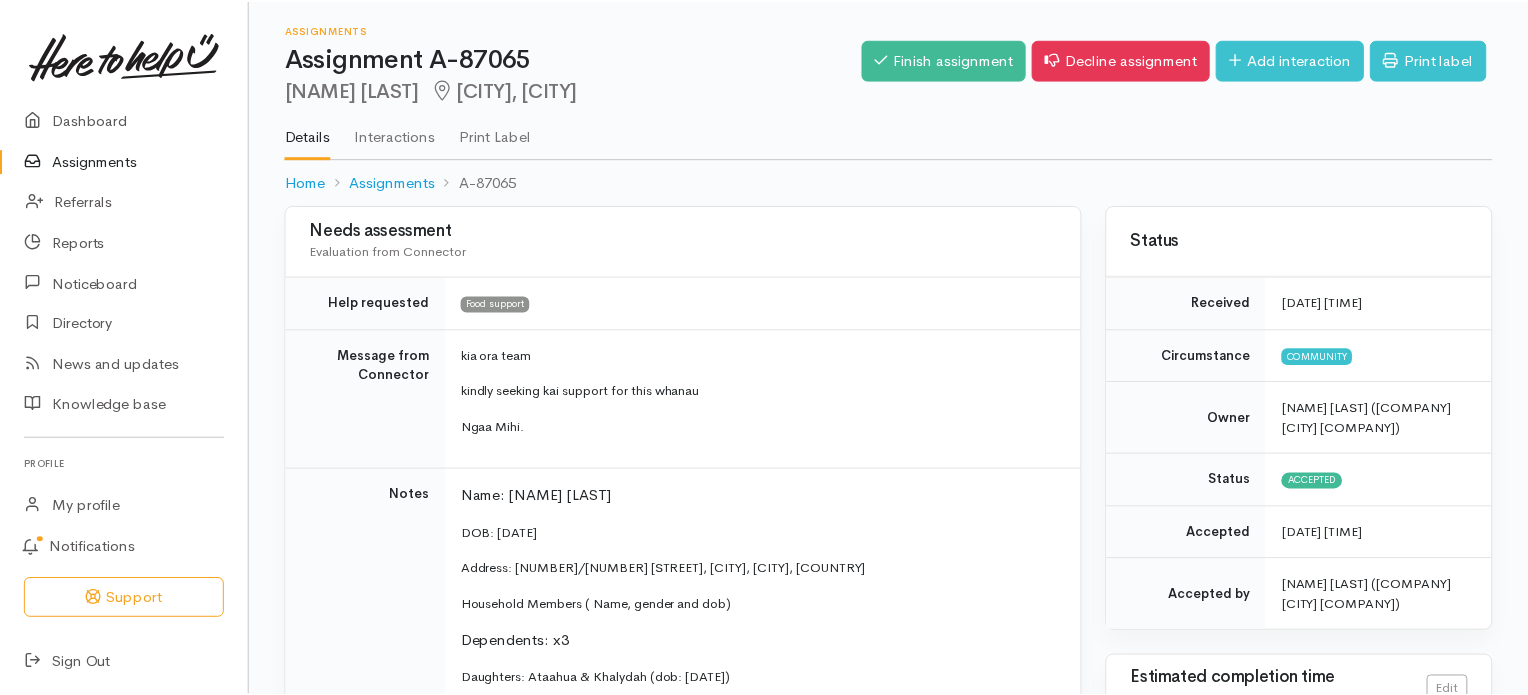 scroll, scrollTop: 0, scrollLeft: 0, axis: both 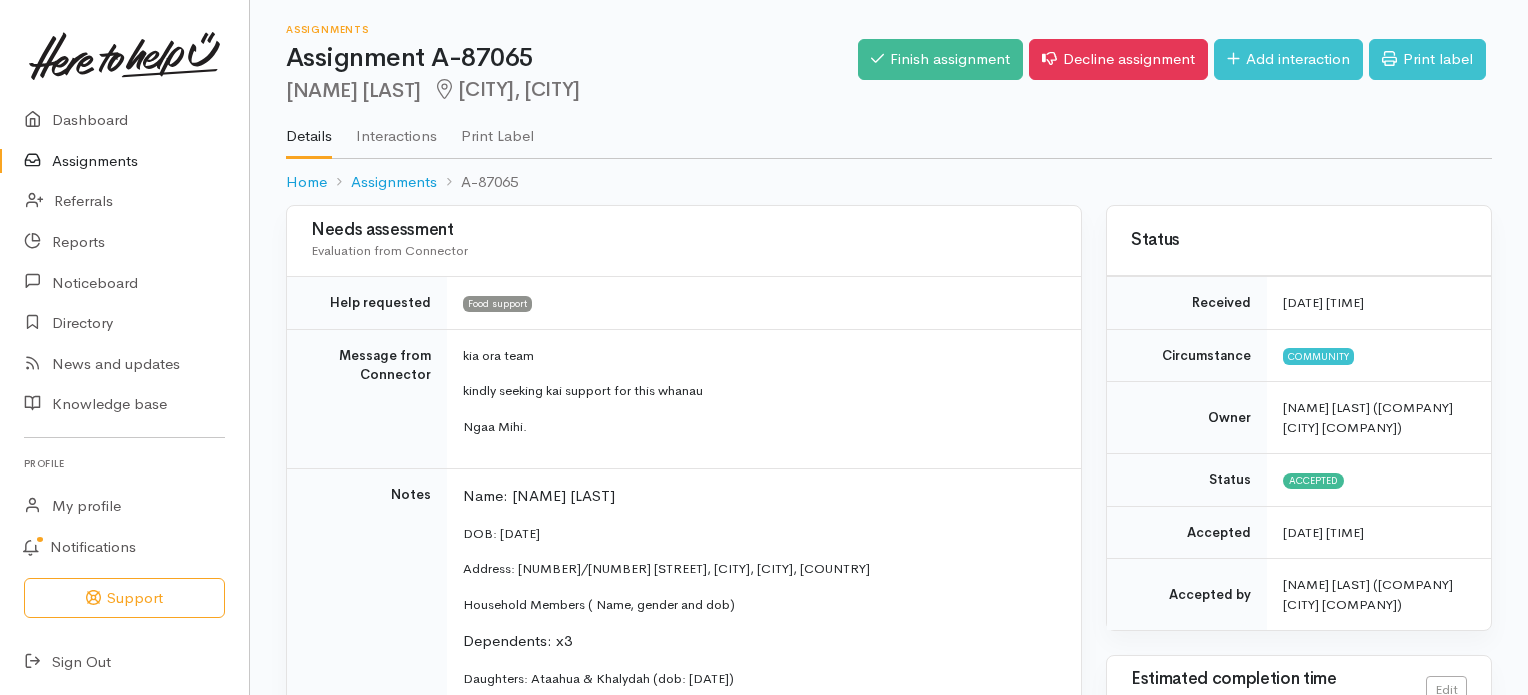 click on "Assignments" at bounding box center [124, 161] 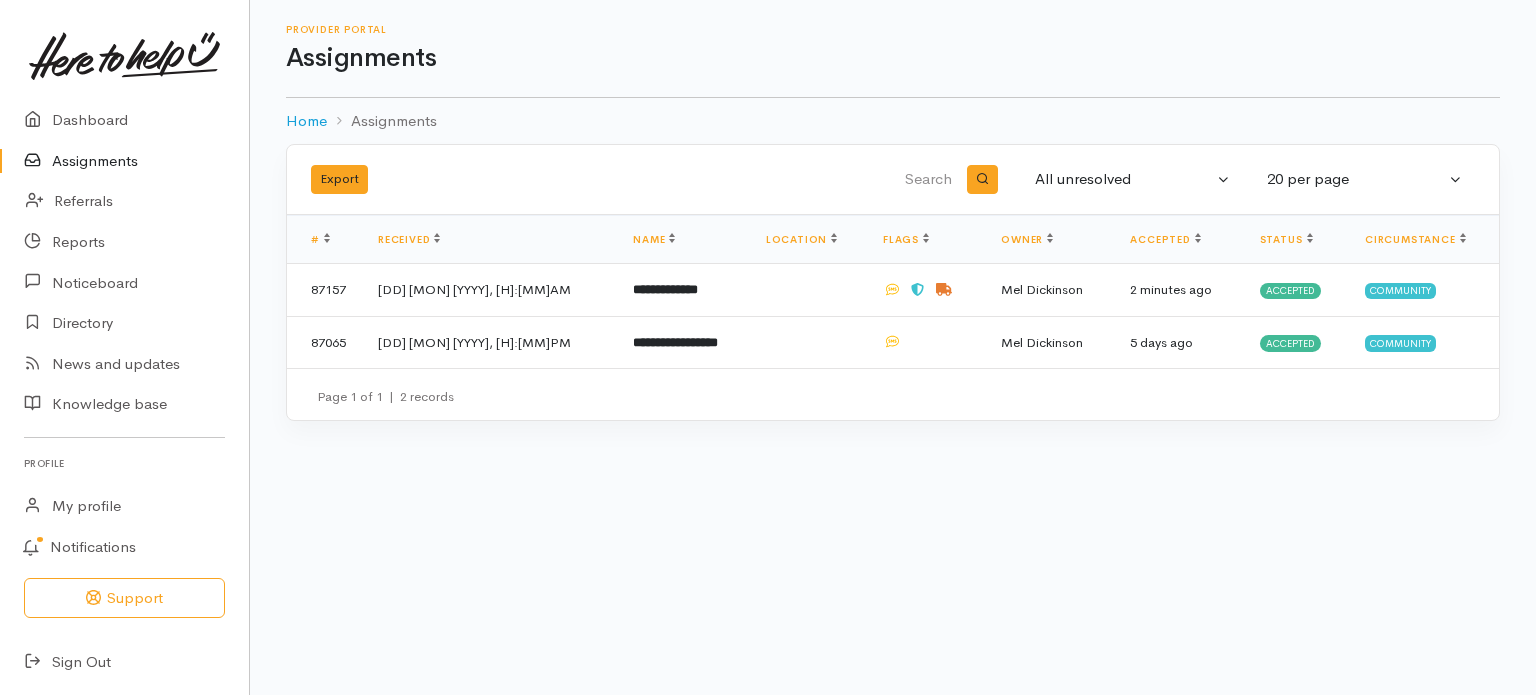 scroll, scrollTop: 0, scrollLeft: 0, axis: both 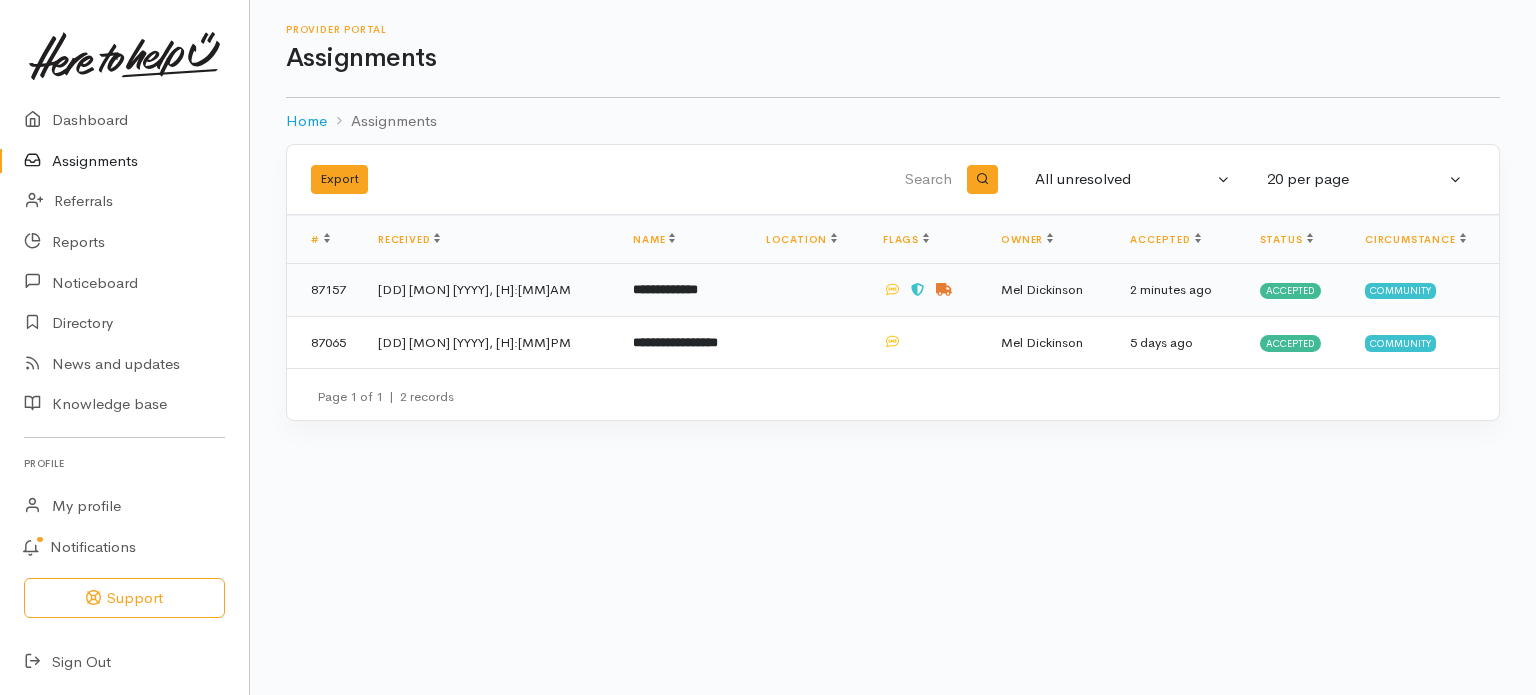 click on "**********" at bounding box center [665, 289] 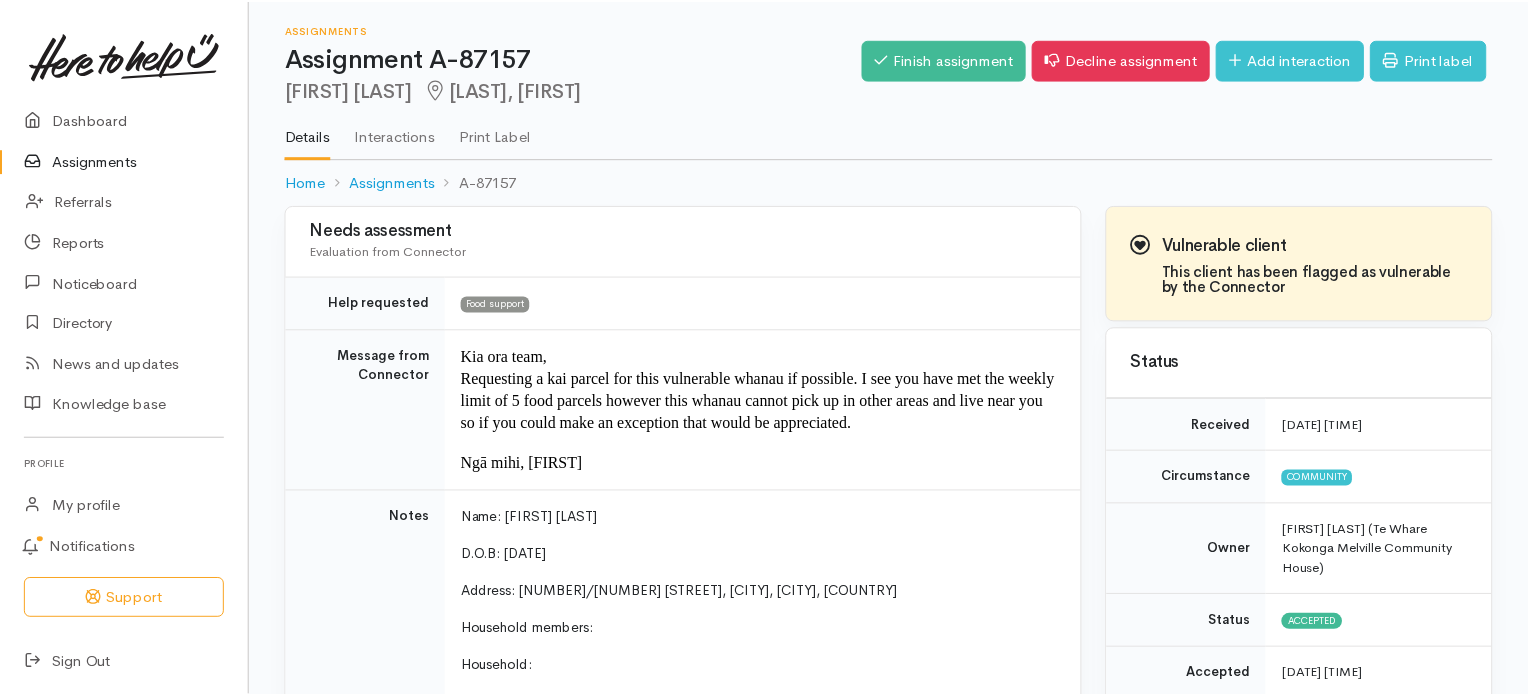 scroll, scrollTop: 0, scrollLeft: 0, axis: both 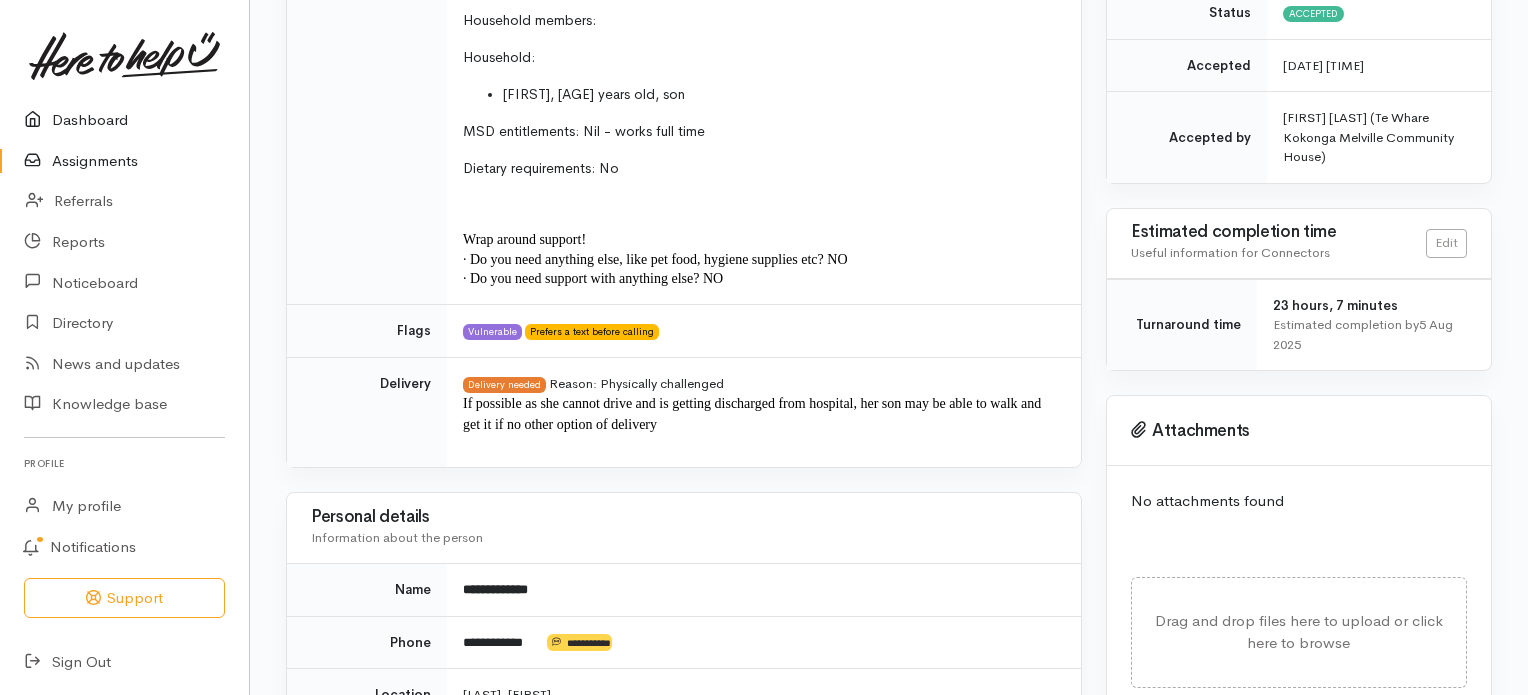 click on "Dashboard" at bounding box center [124, 120] 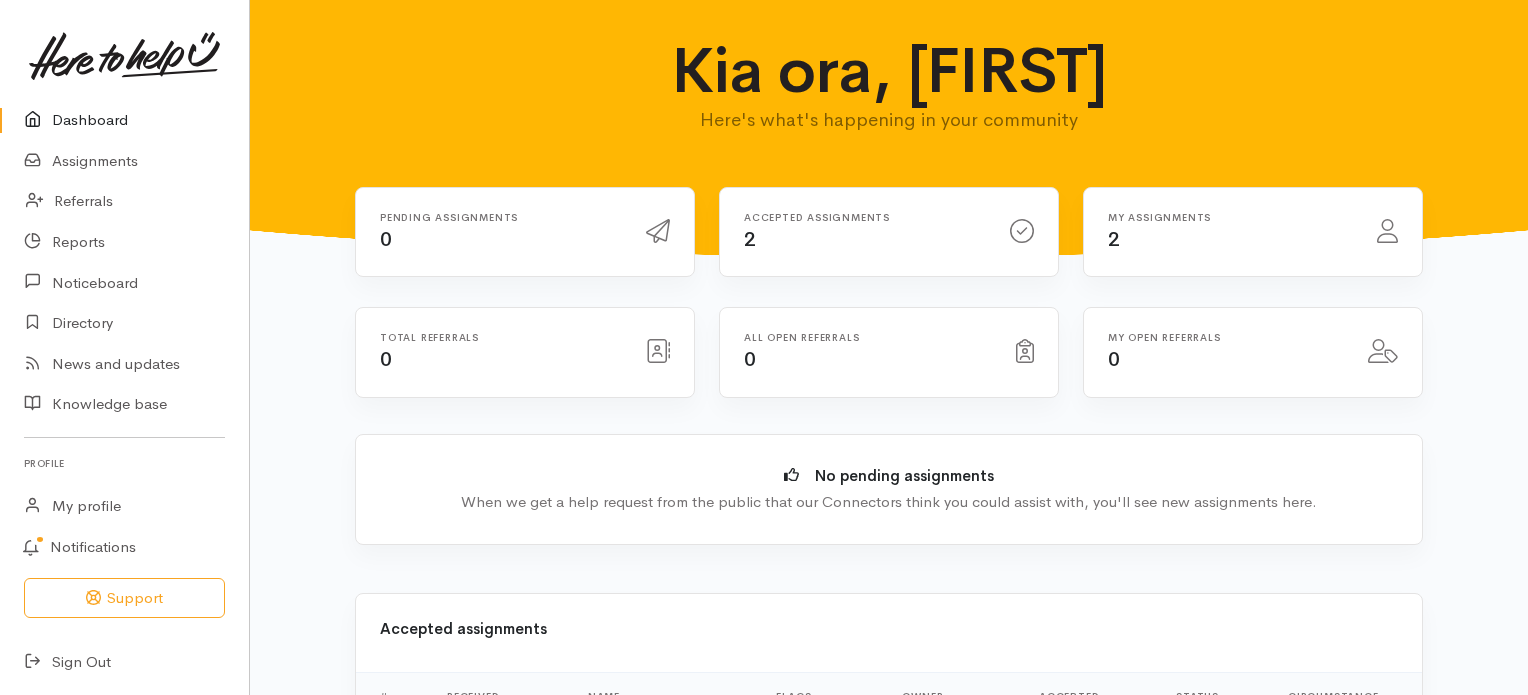 scroll, scrollTop: 0, scrollLeft: 0, axis: both 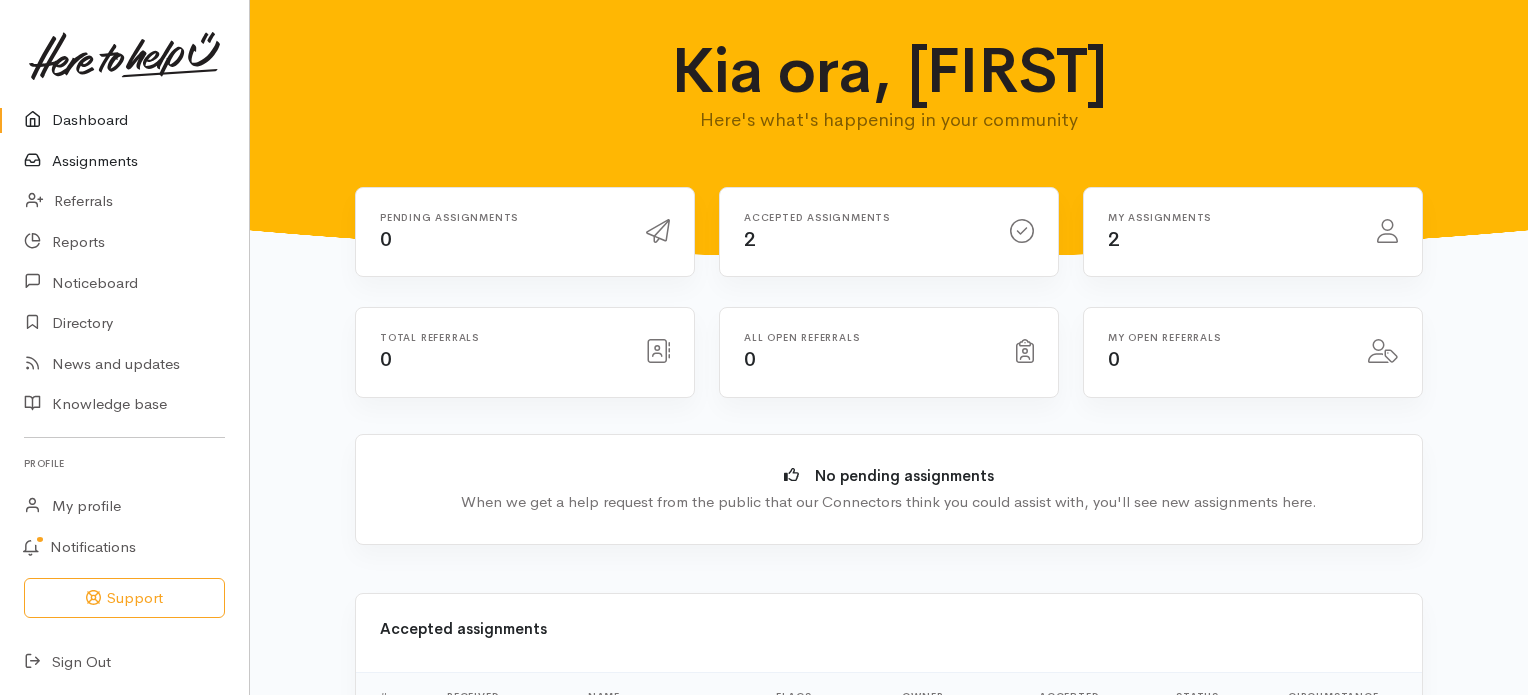 click on "Assignments" at bounding box center (124, 161) 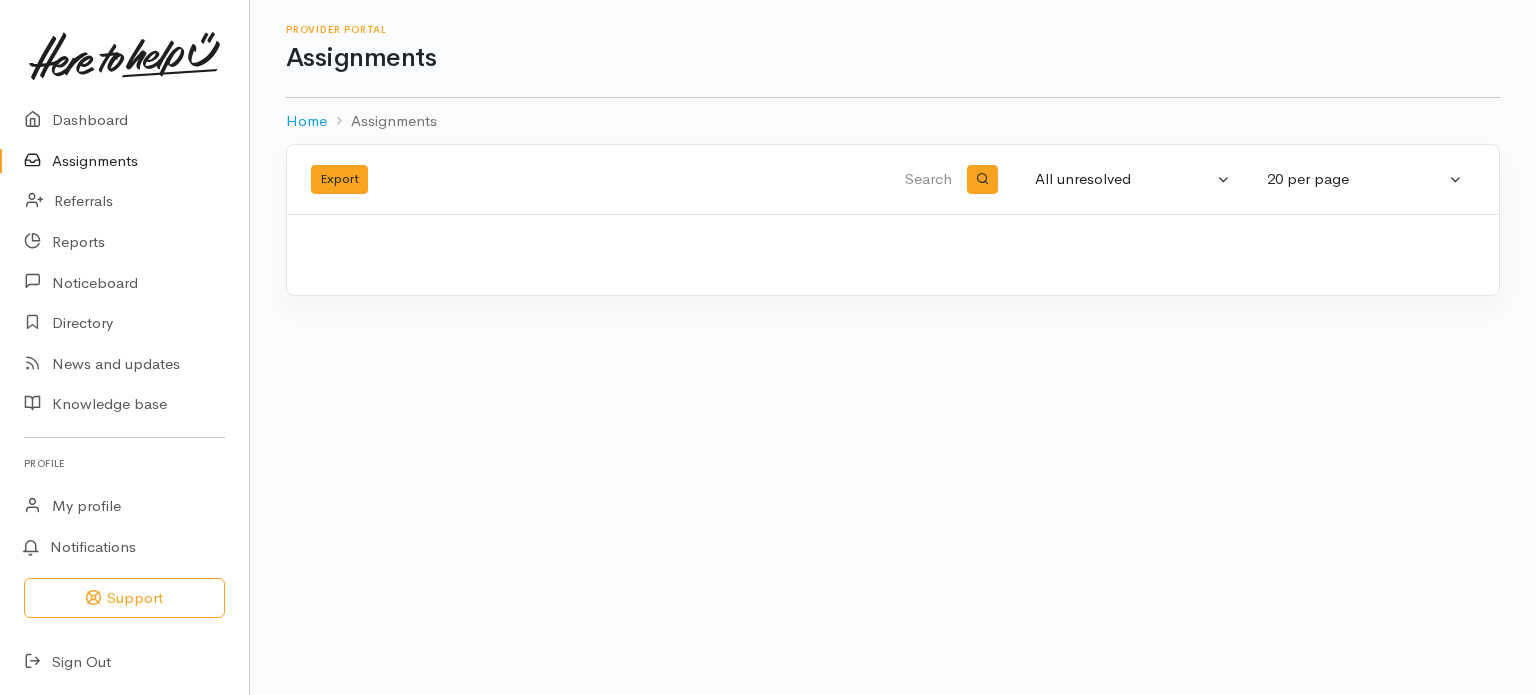 scroll, scrollTop: 0, scrollLeft: 0, axis: both 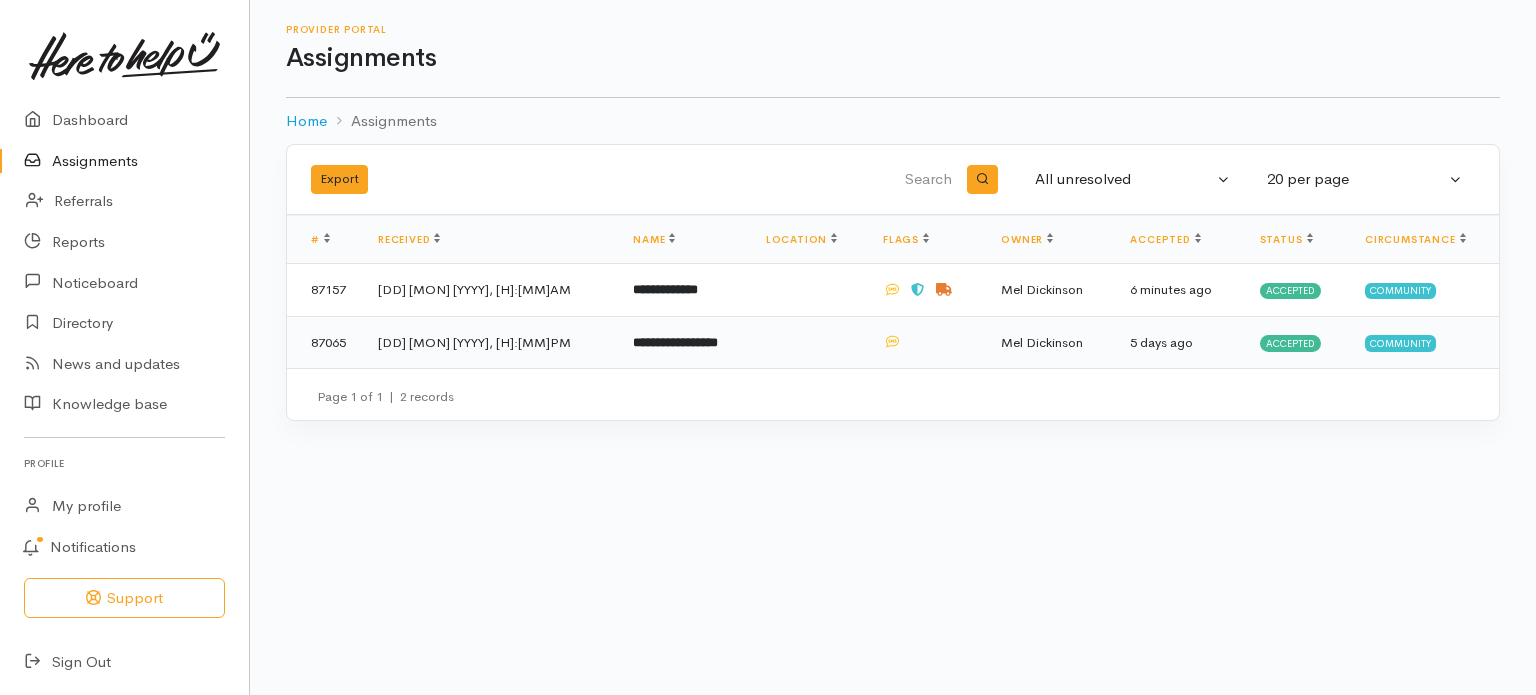 click on "**********" at bounding box center (675, 342) 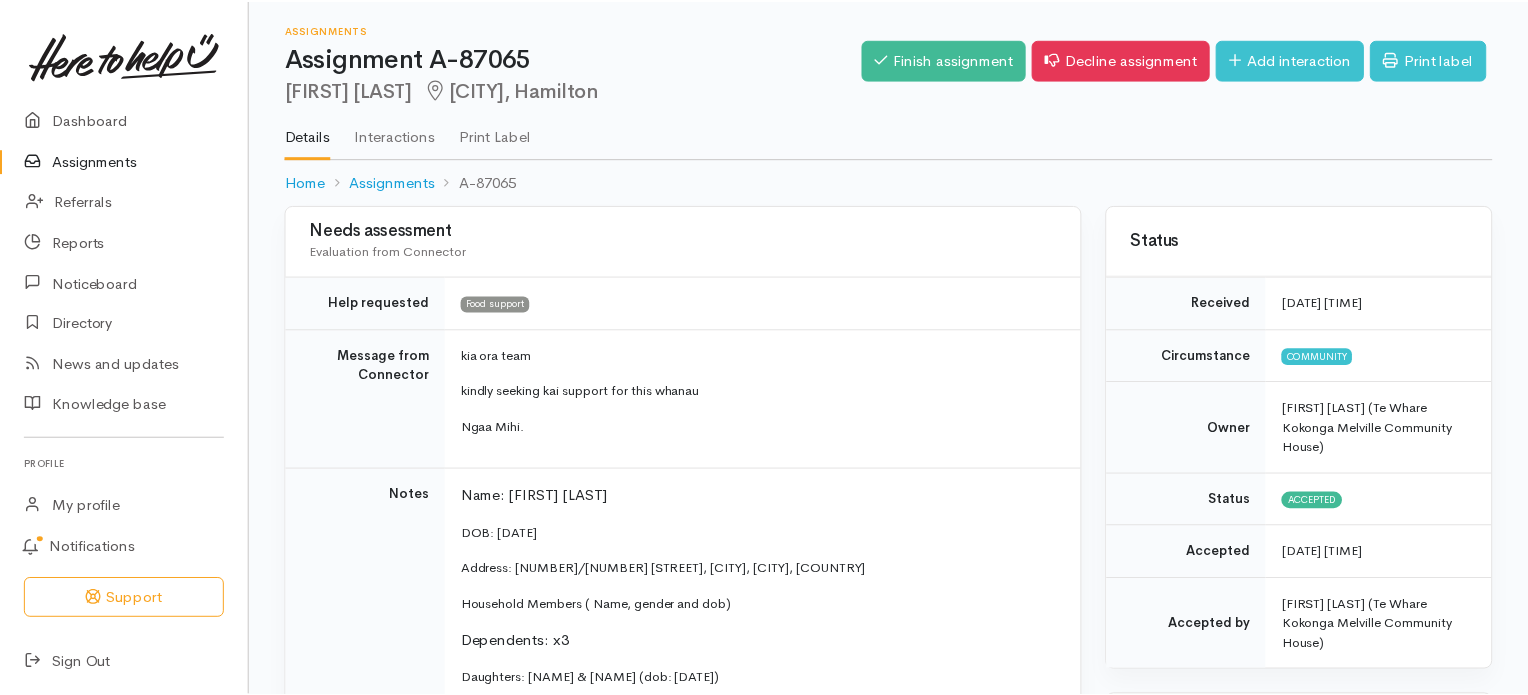 scroll, scrollTop: 0, scrollLeft: 0, axis: both 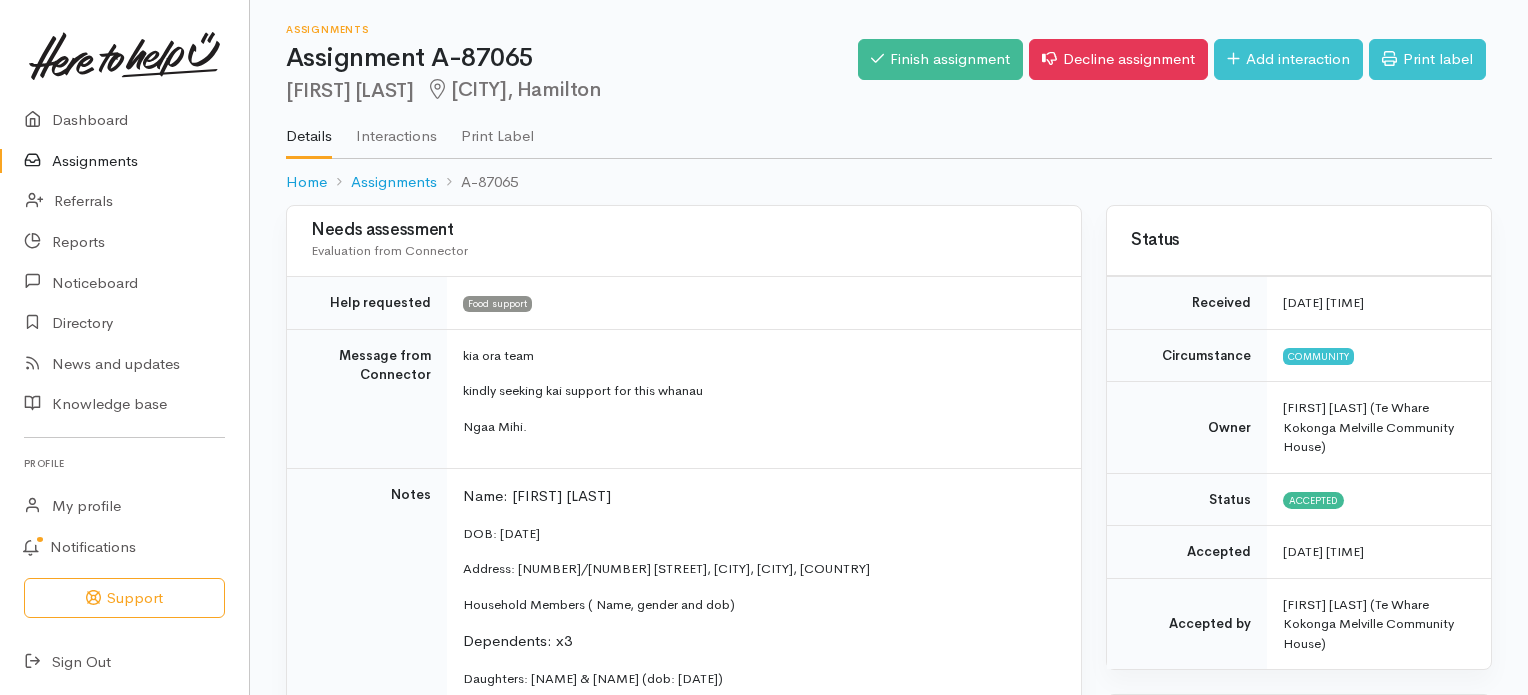 click on "Assignments" at bounding box center (124, 161) 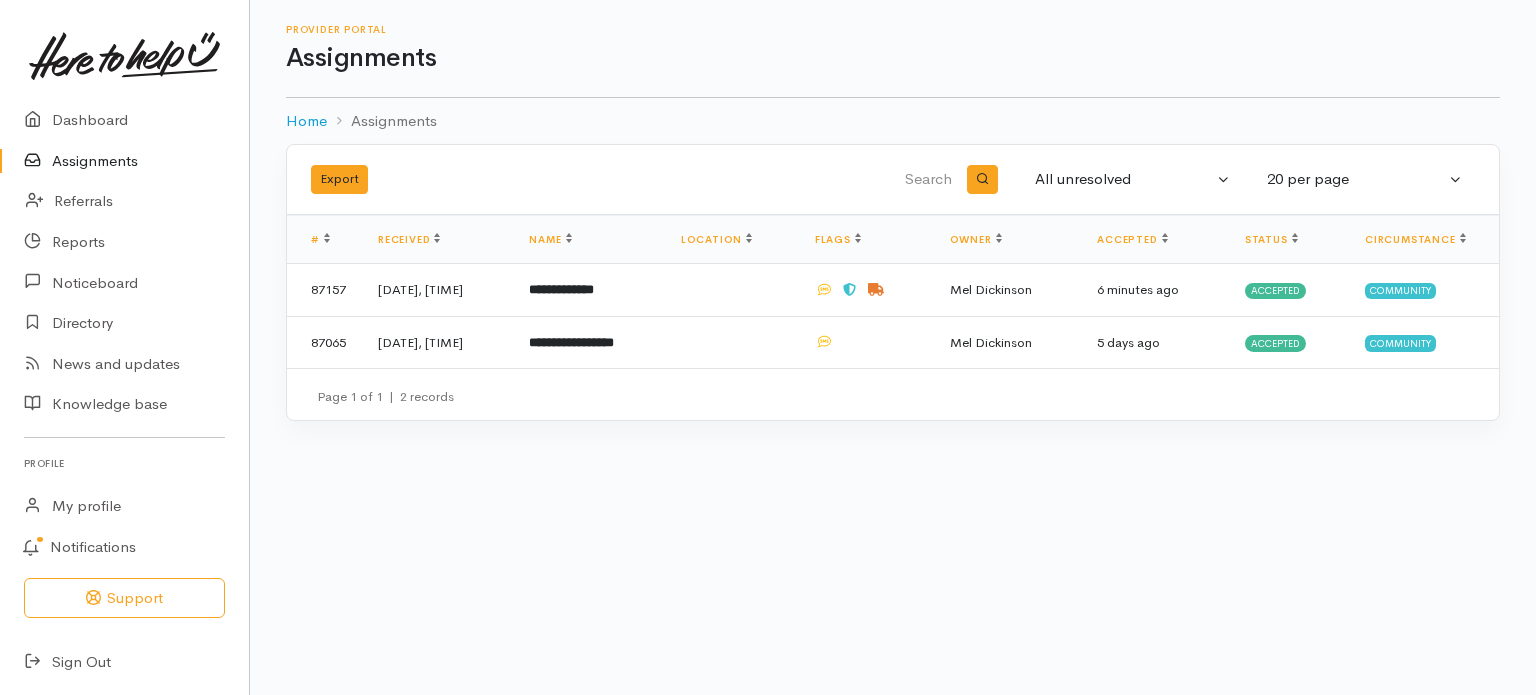 scroll, scrollTop: 0, scrollLeft: 0, axis: both 